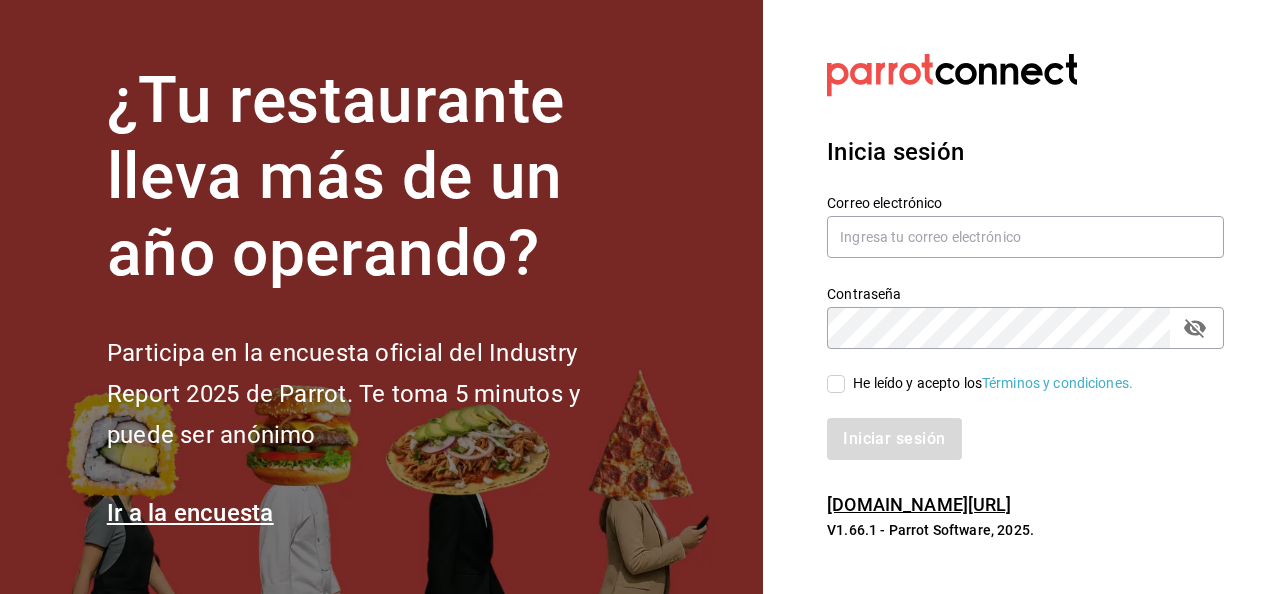 scroll, scrollTop: 0, scrollLeft: 0, axis: both 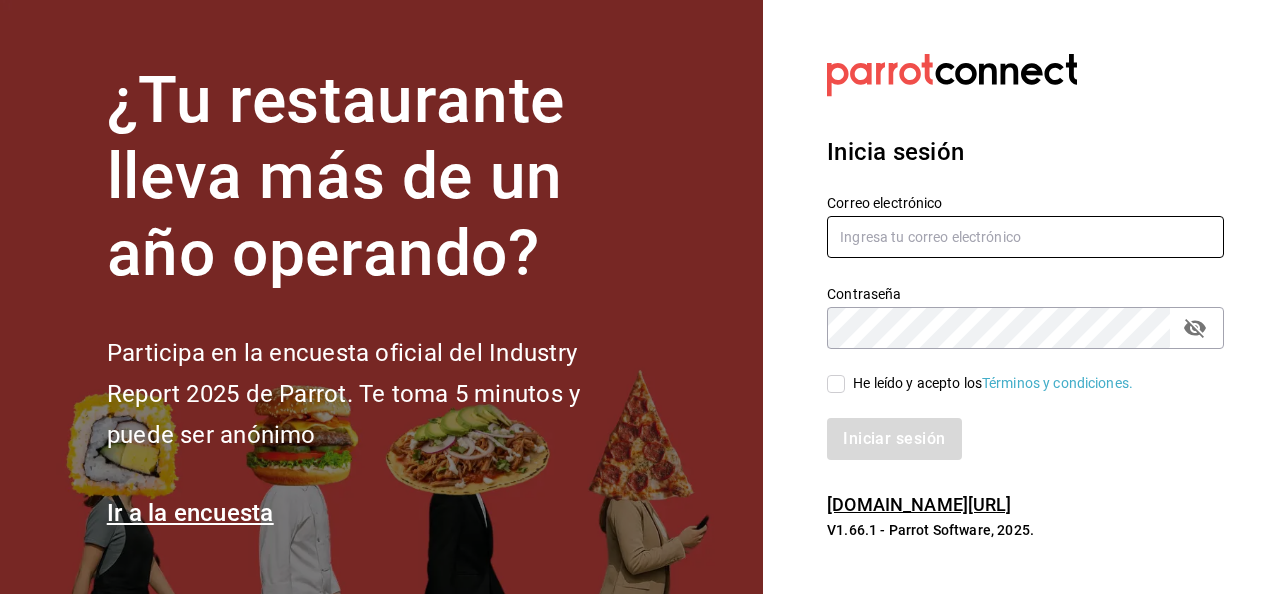 type on "[PERSON_NAME][EMAIL_ADDRESS][PERSON_NAME][DOMAIN_NAME]" 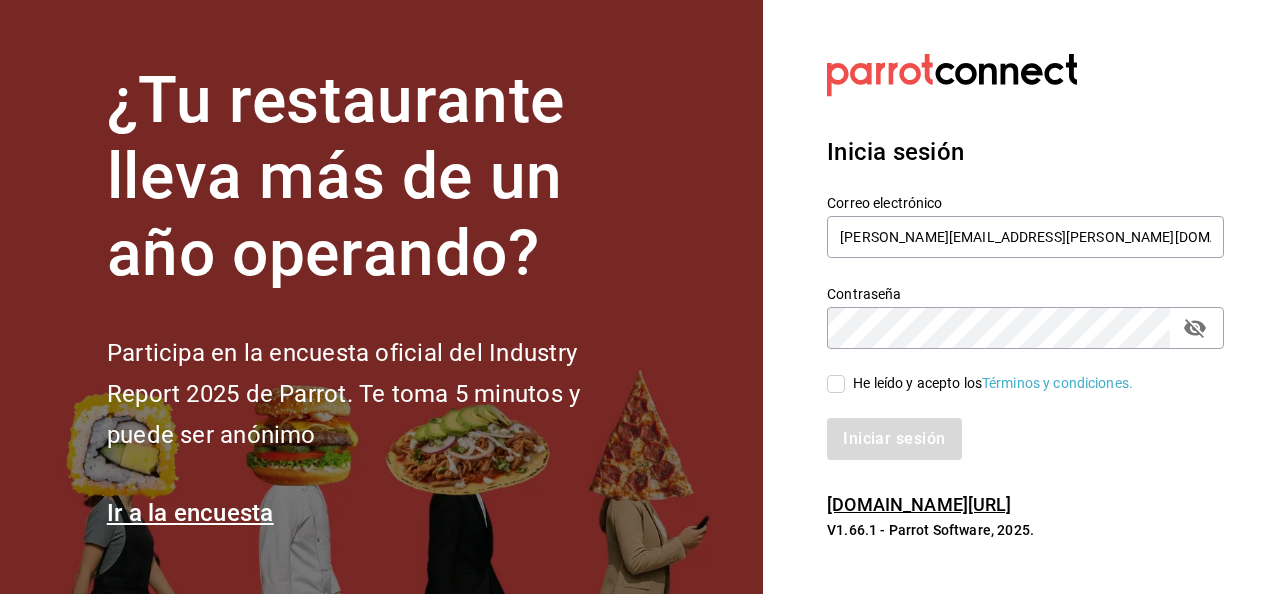 click on "He leído y acepto los  Términos y condiciones." at bounding box center [836, 384] 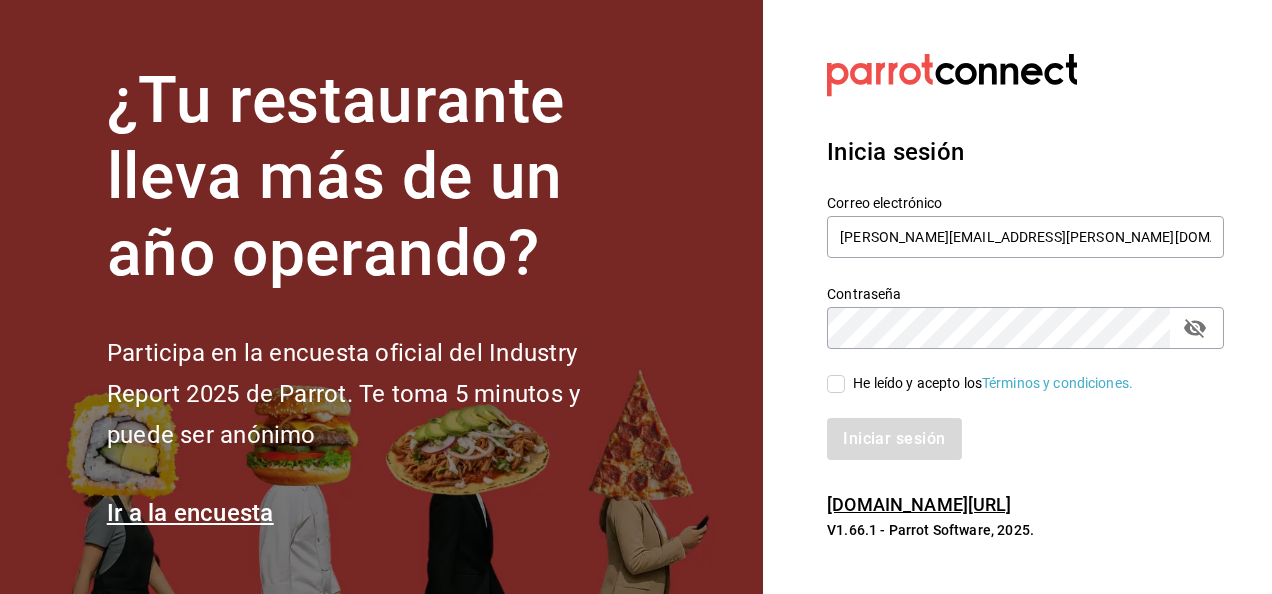 checkbox on "true" 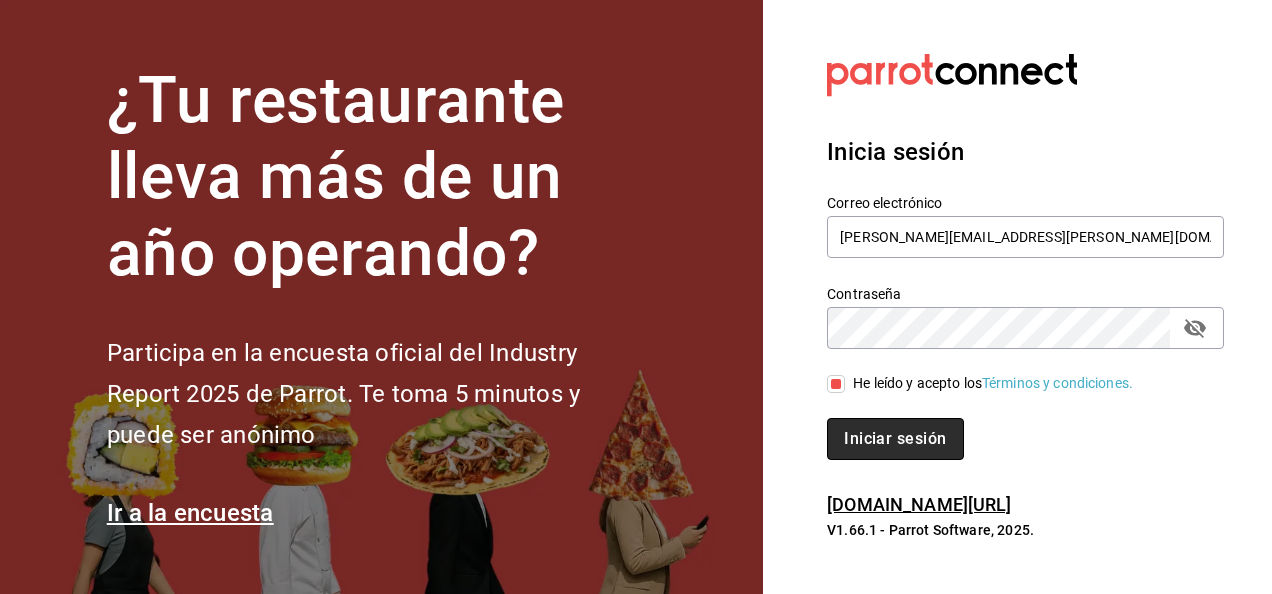 click on "Iniciar sesión" at bounding box center [895, 439] 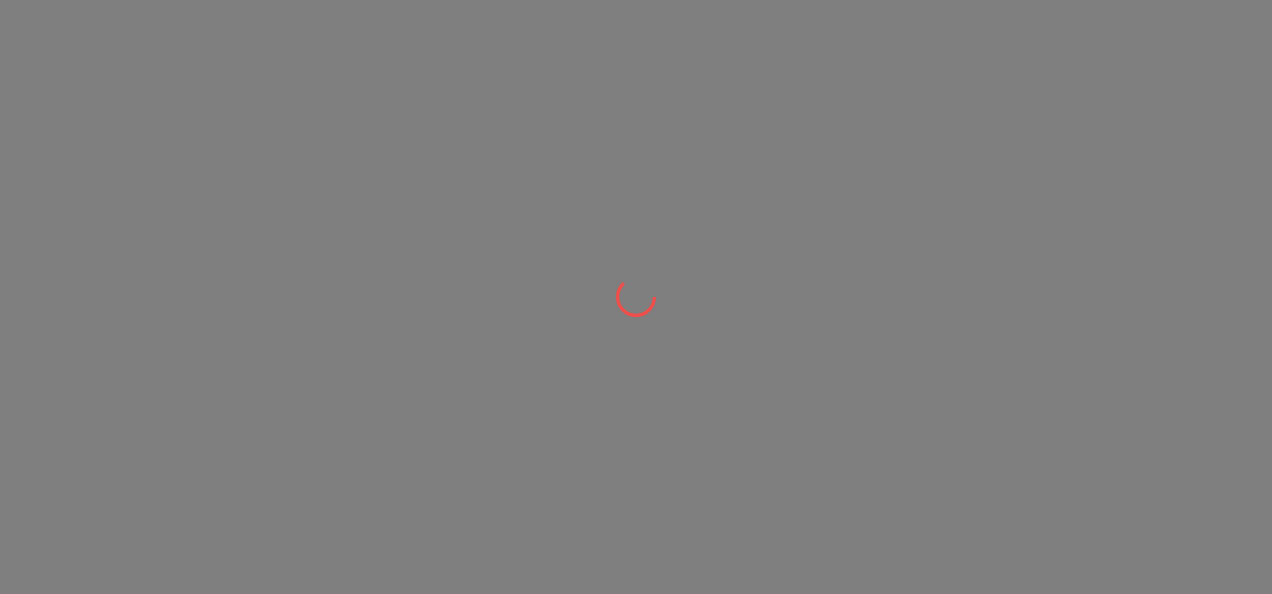 scroll, scrollTop: 0, scrollLeft: 0, axis: both 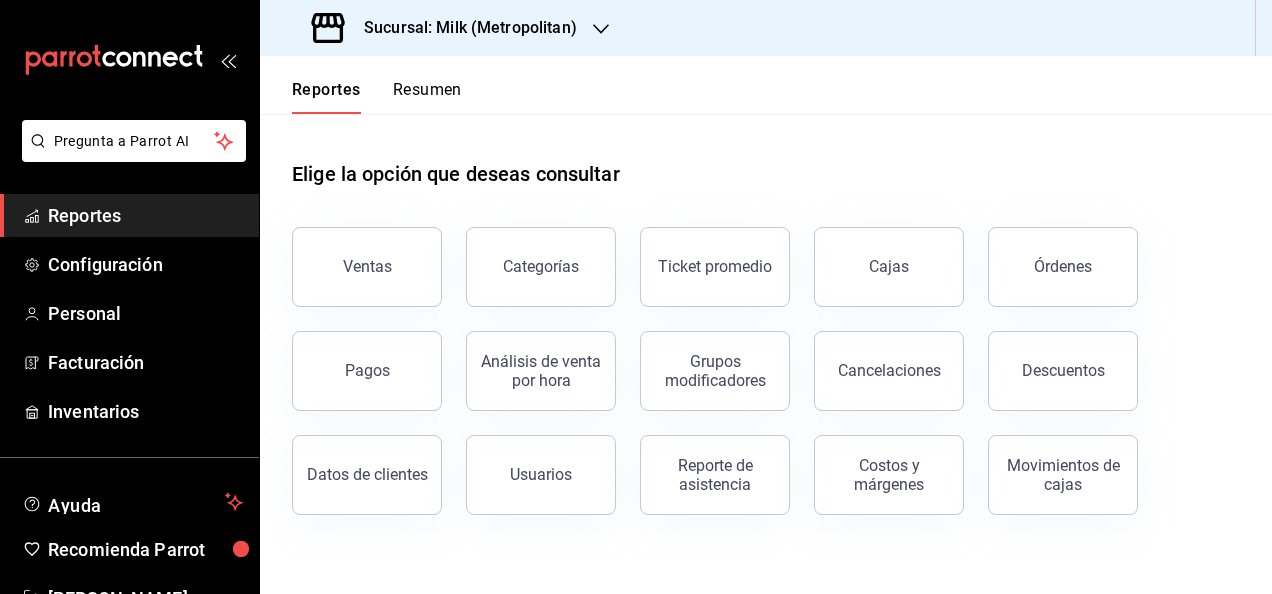 click on "Sucursal: Milk (Metropolitan)" at bounding box center (446, 28) 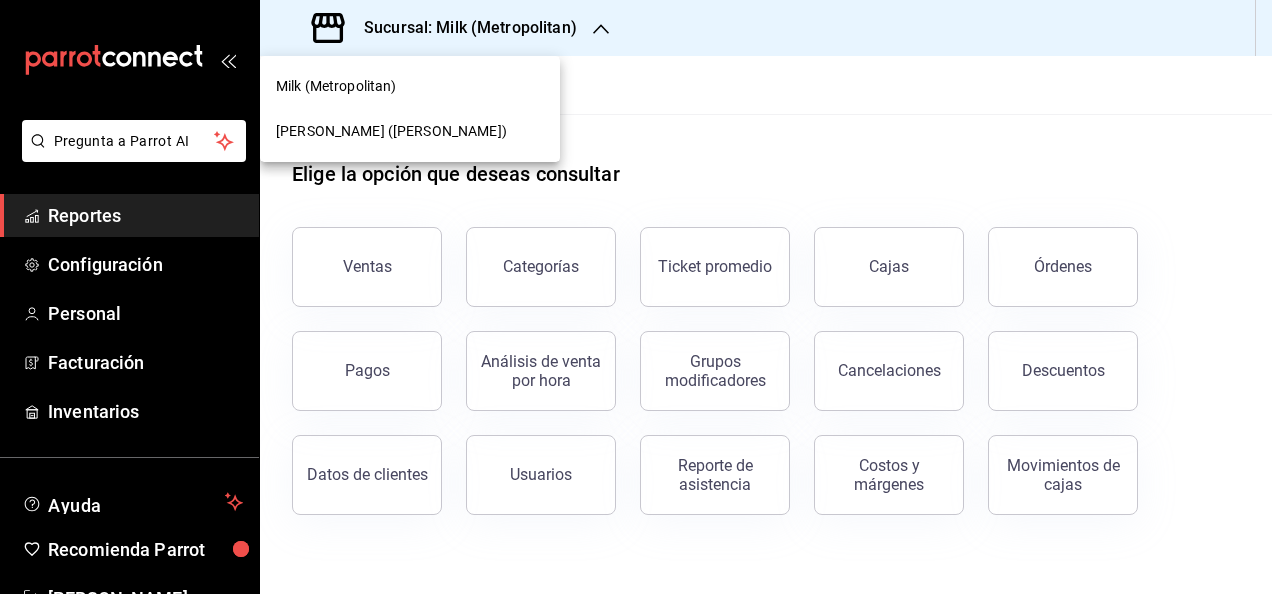 click on "Ichikani Sushi (Vasconcelos)" at bounding box center (410, 131) 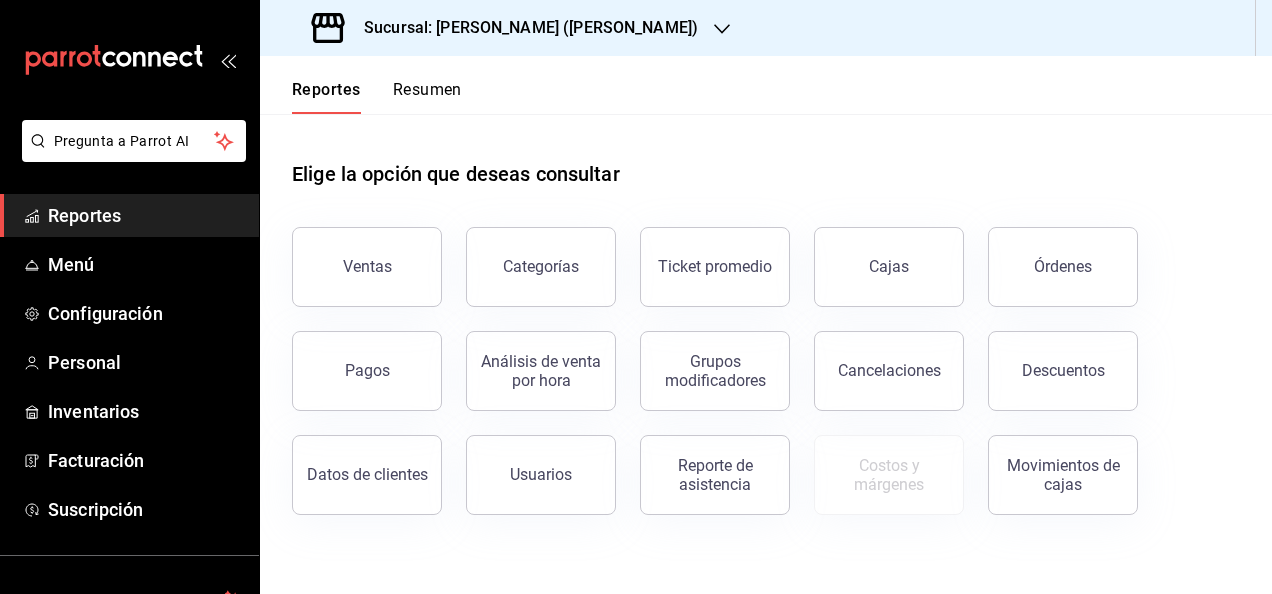 click on "Ventas" at bounding box center [367, 267] 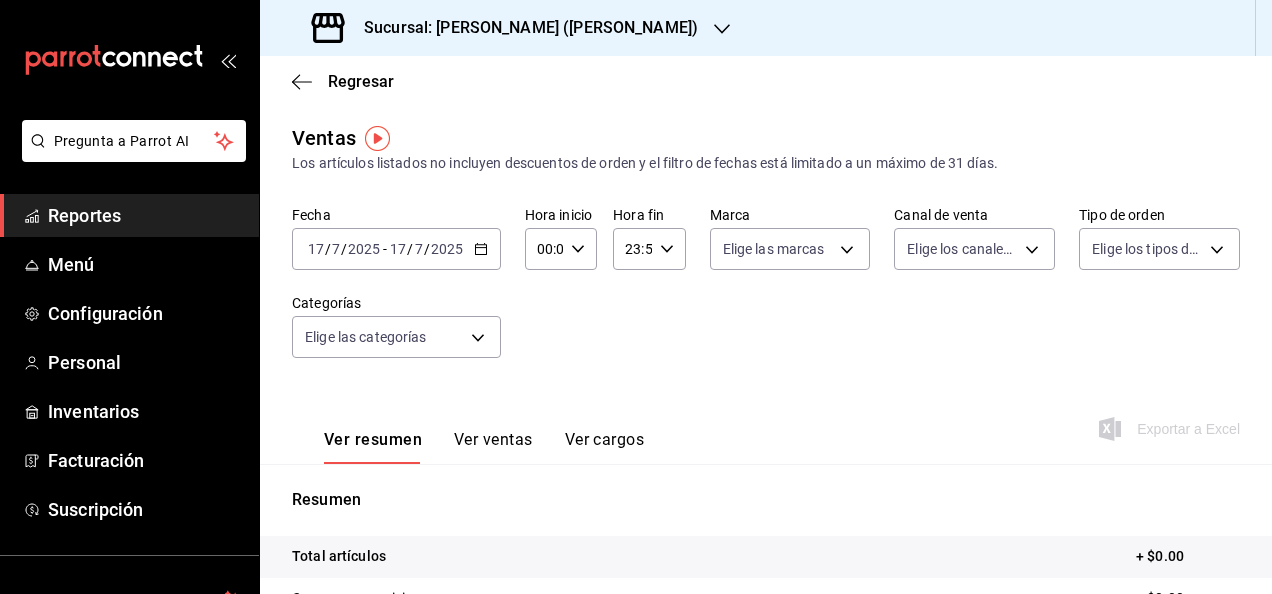 click on "2025-07-17 17 / 7 / 2025 - 2025-07-17 17 / 7 / 2025" at bounding box center [396, 249] 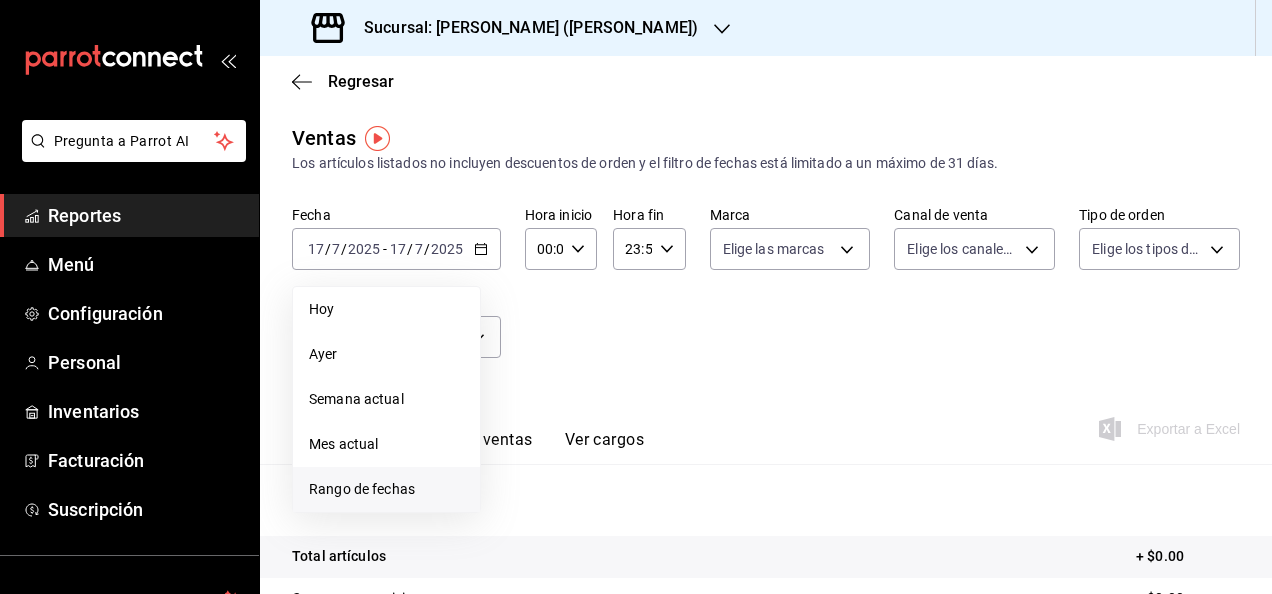 click on "Rango de fechas" at bounding box center (386, 489) 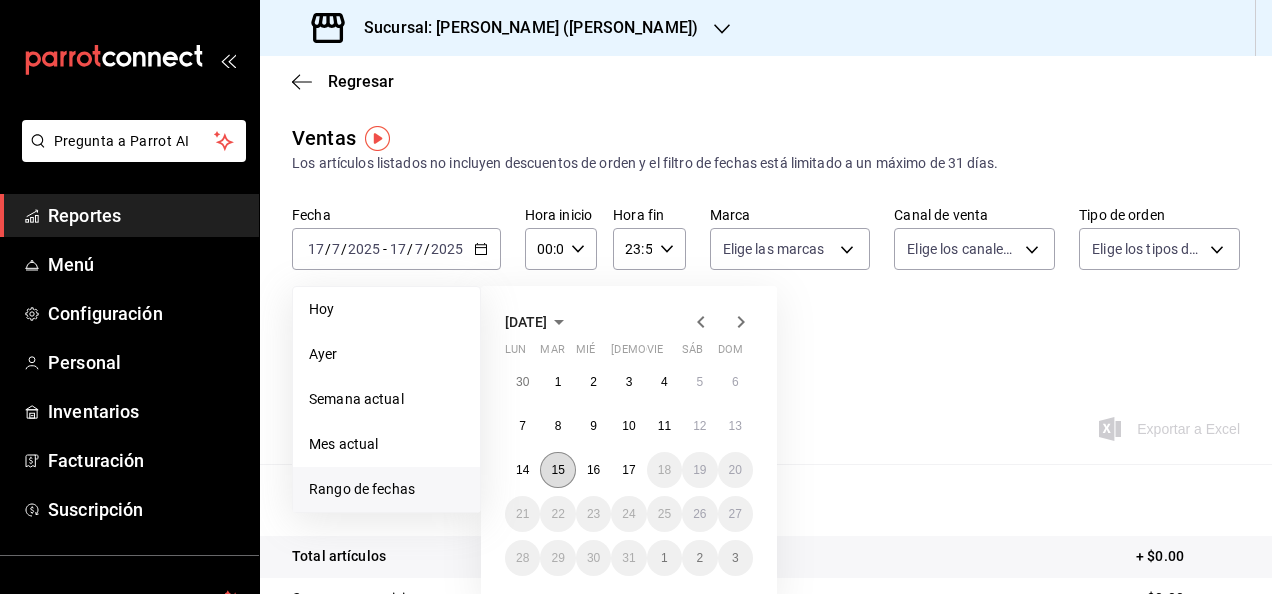 click on "15" at bounding box center (557, 470) 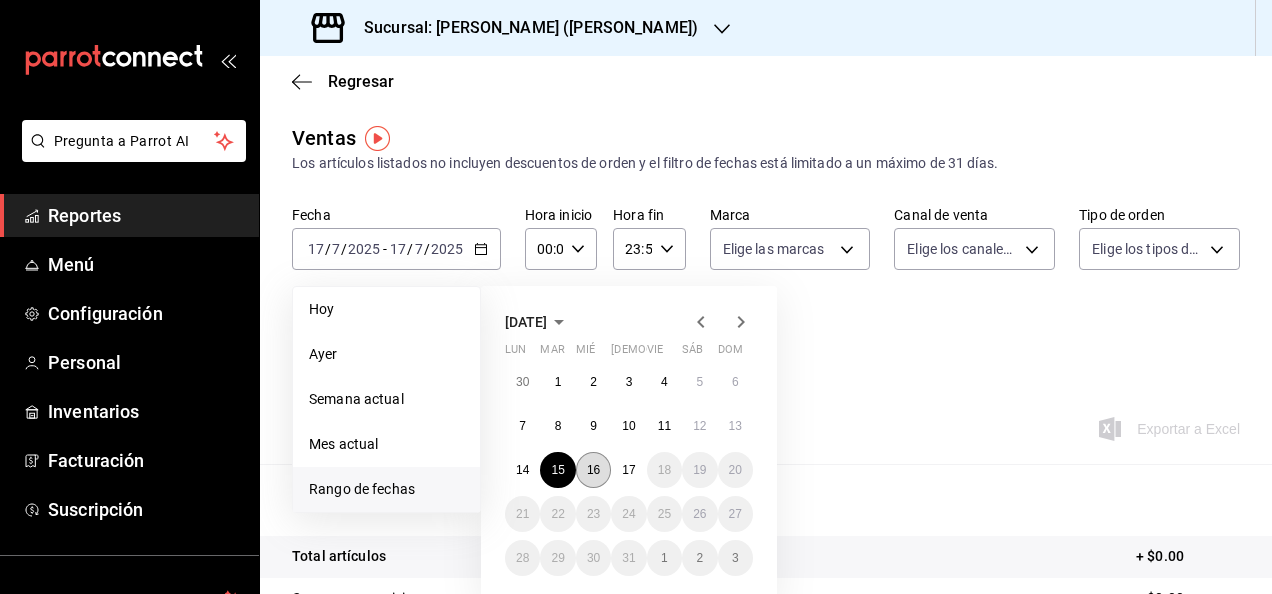 click on "16" at bounding box center [593, 470] 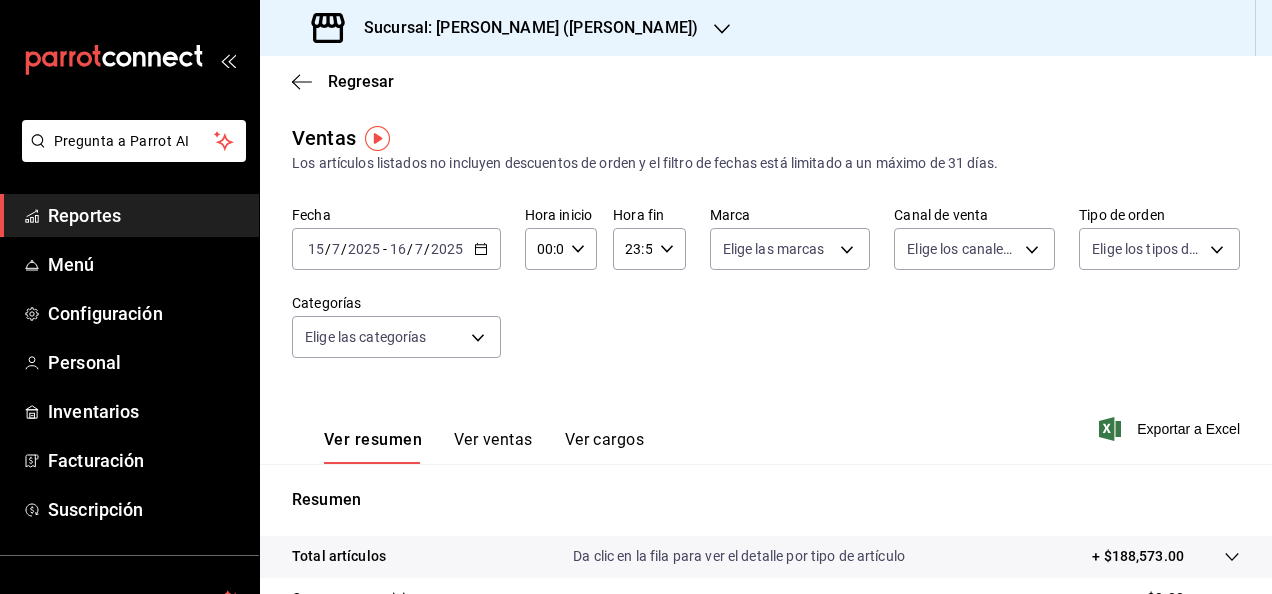 click on "00:00 Hora inicio" at bounding box center [561, 249] 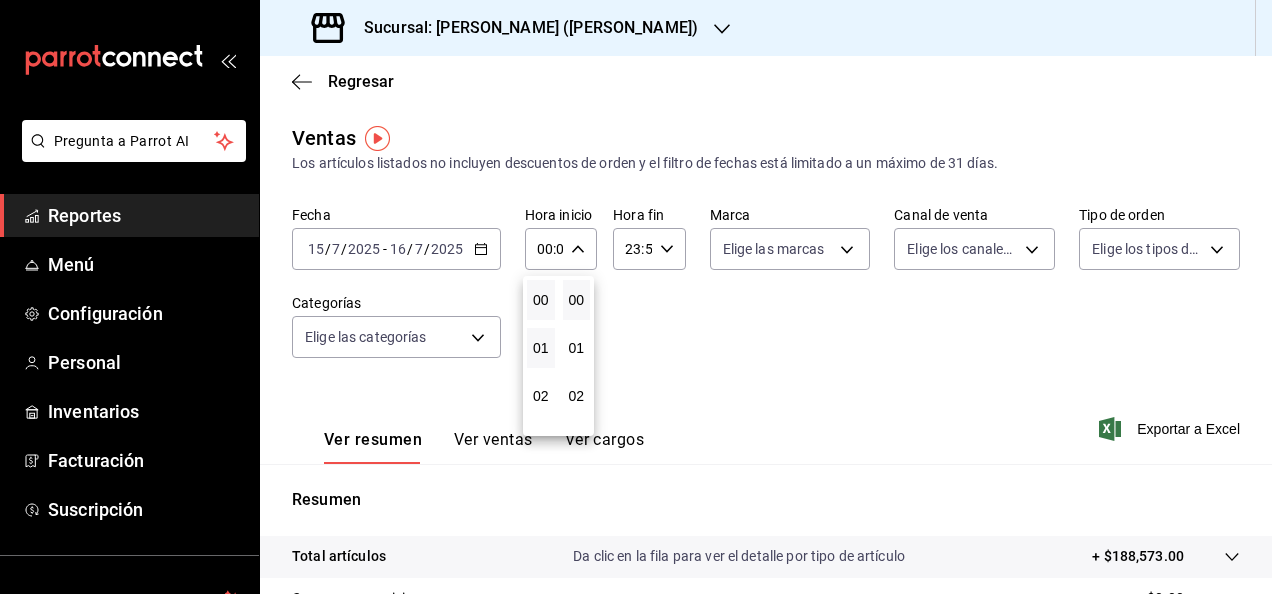 type 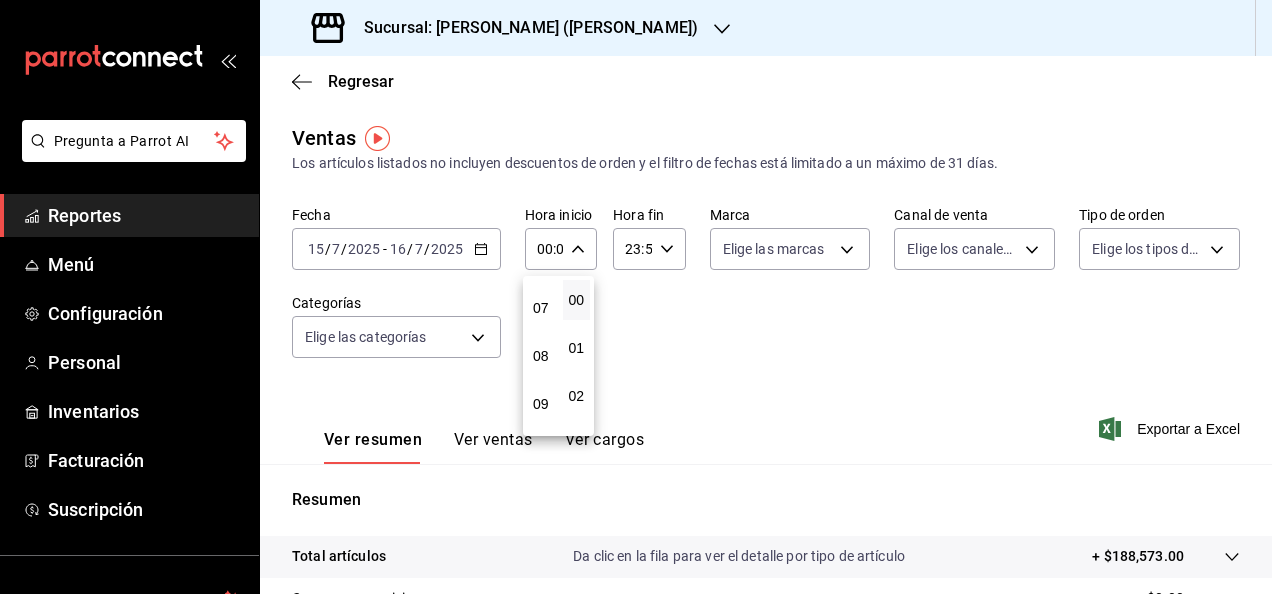scroll, scrollTop: 360, scrollLeft: 0, axis: vertical 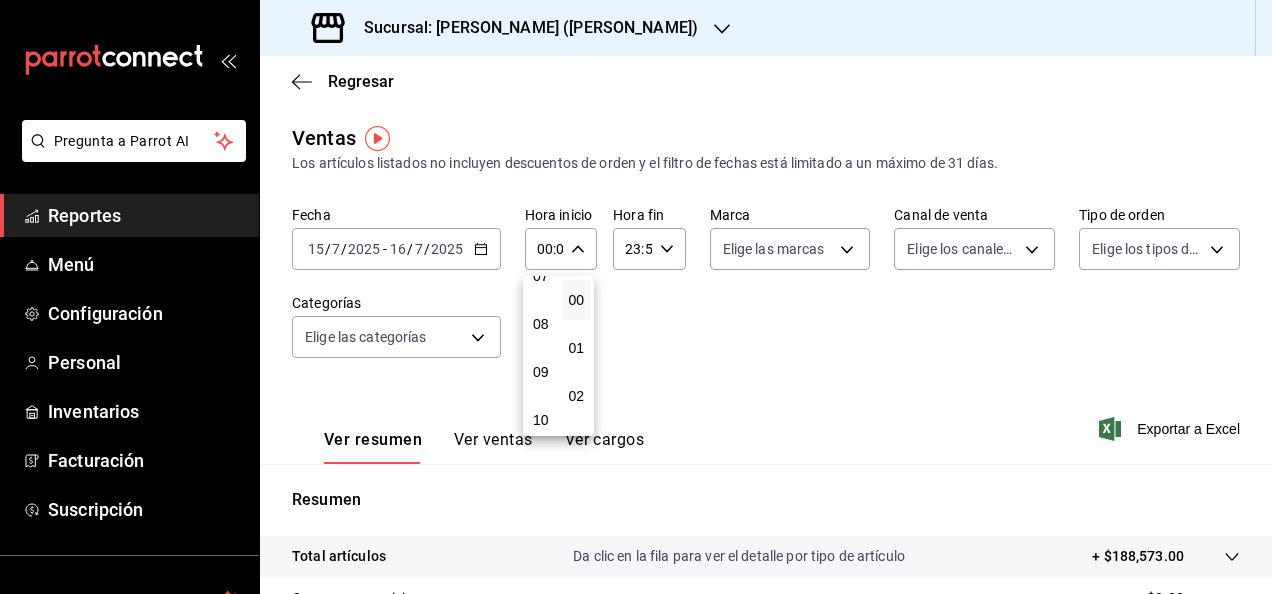 click on "00 01 02 03 04 05 06 07 08 09 10 11 12 13 14 15 16 17 18 19 20 21 22 23" at bounding box center (541, 356) 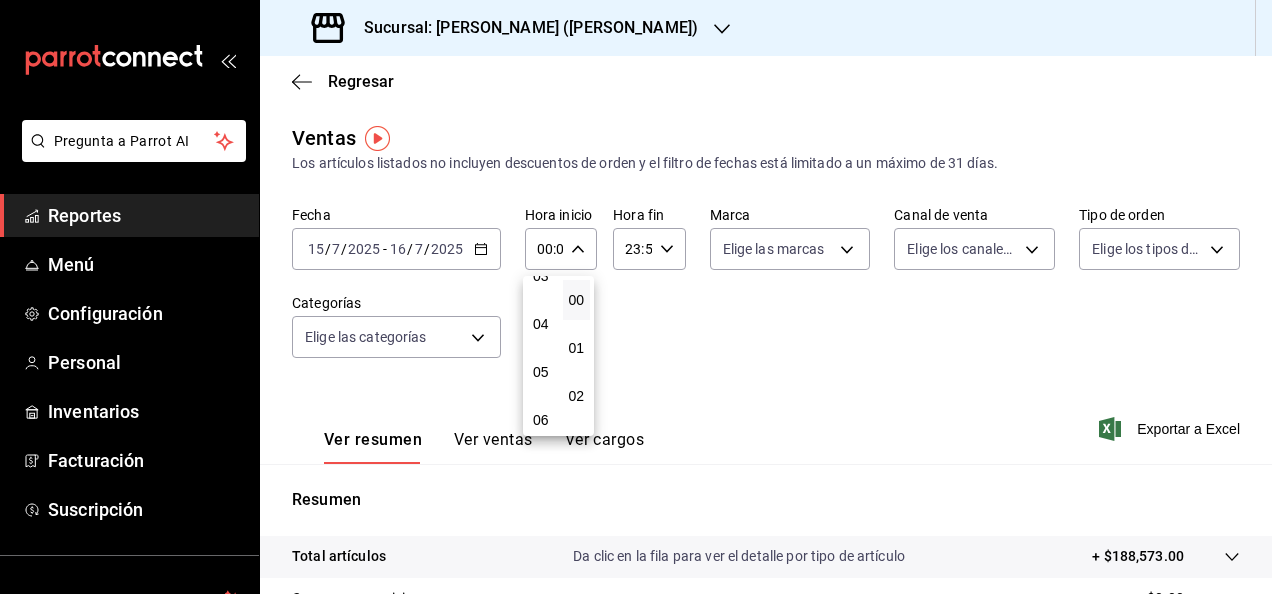scroll, scrollTop: 160, scrollLeft: 0, axis: vertical 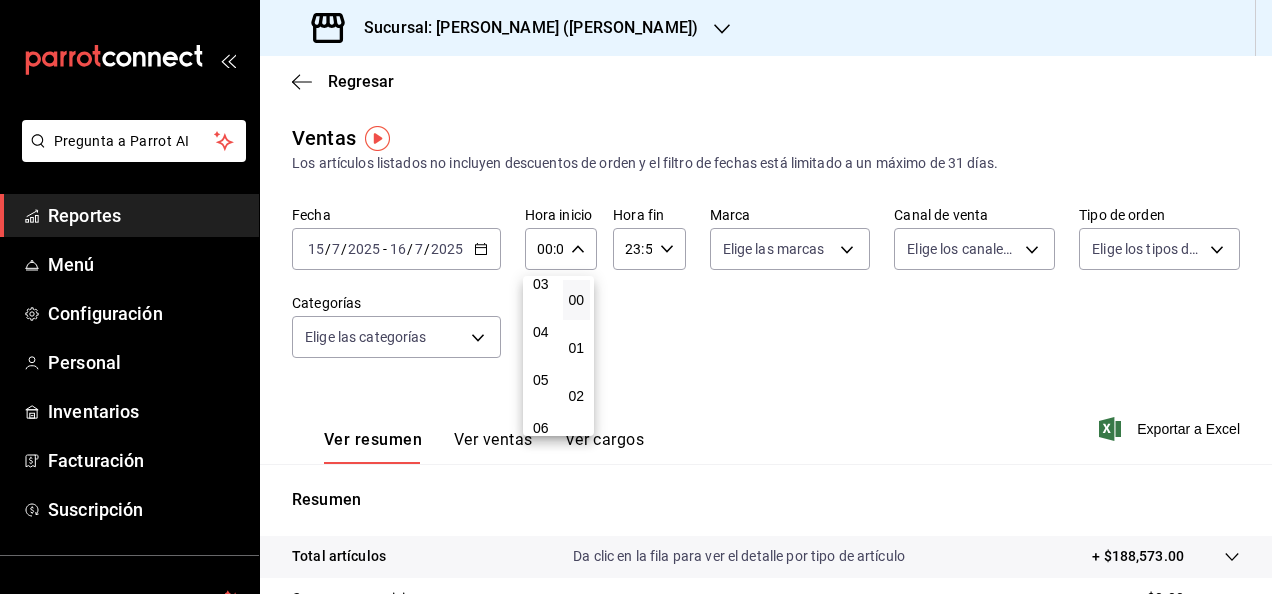 click on "00 01 02 03 04 05 06 07 08 09 10 11 12 13 14 15 16 17 18 19 20 21 22 23" at bounding box center (541, 356) 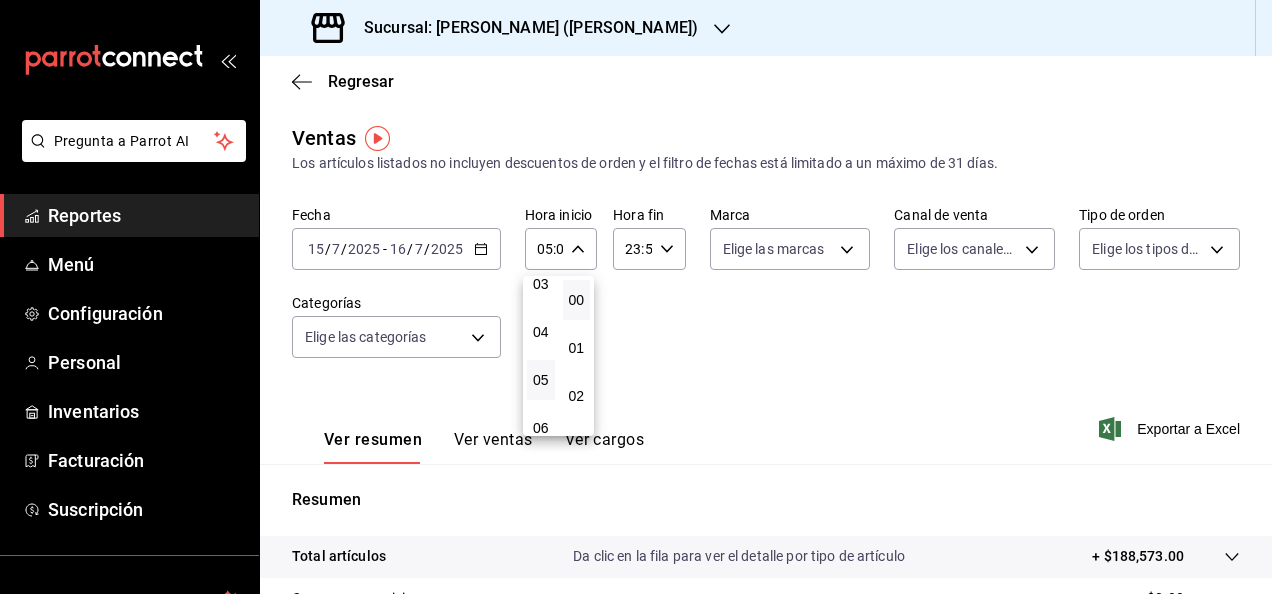 click at bounding box center [636, 297] 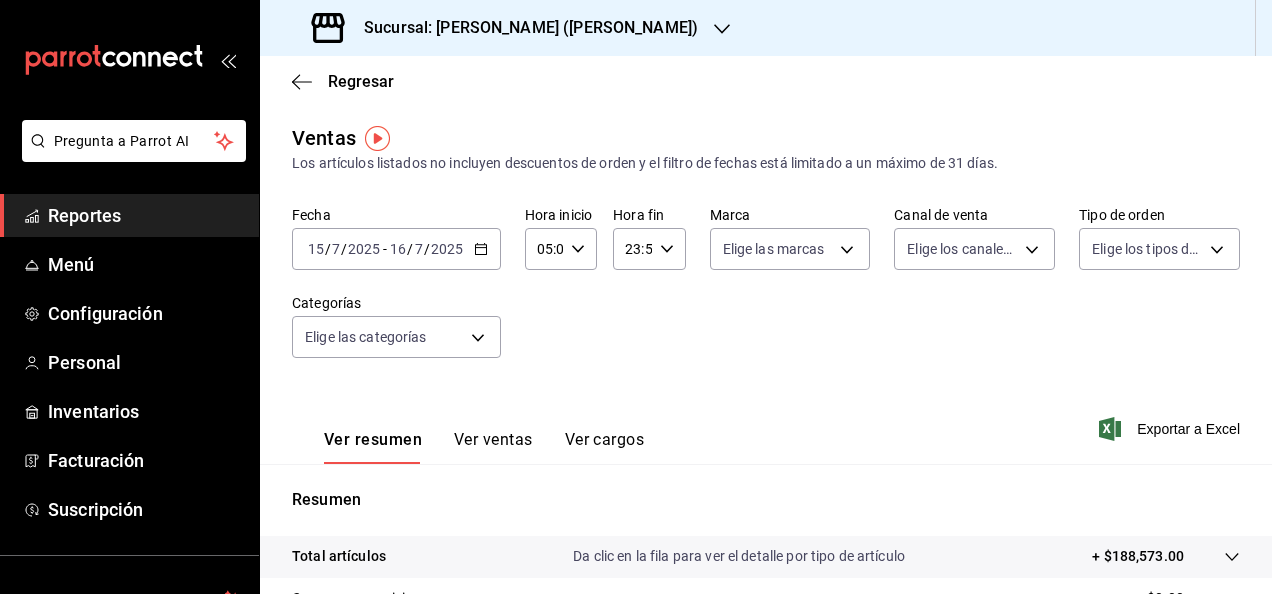 click on "23:59 Hora fin" at bounding box center [649, 249] 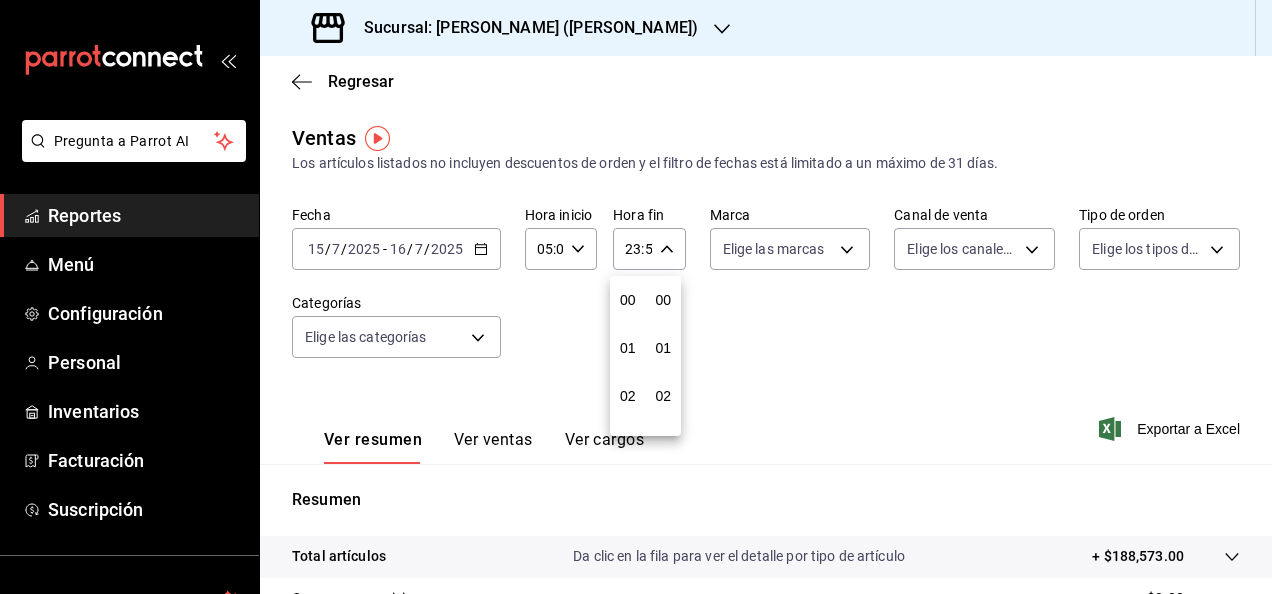 scroll, scrollTop: 992, scrollLeft: 0, axis: vertical 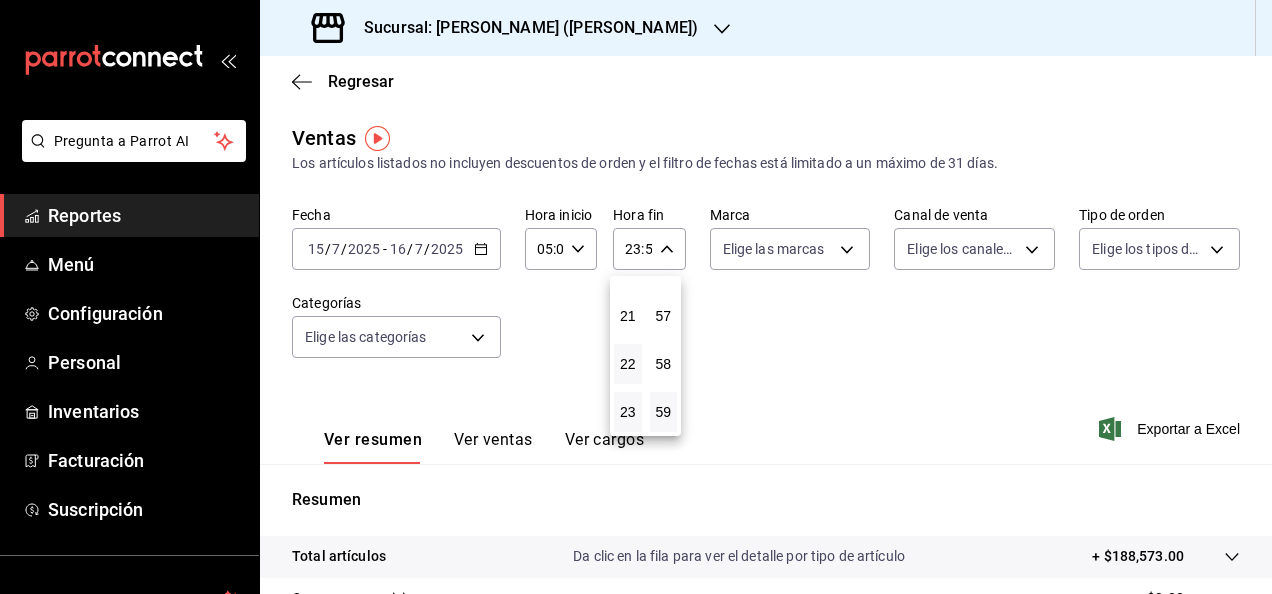 type 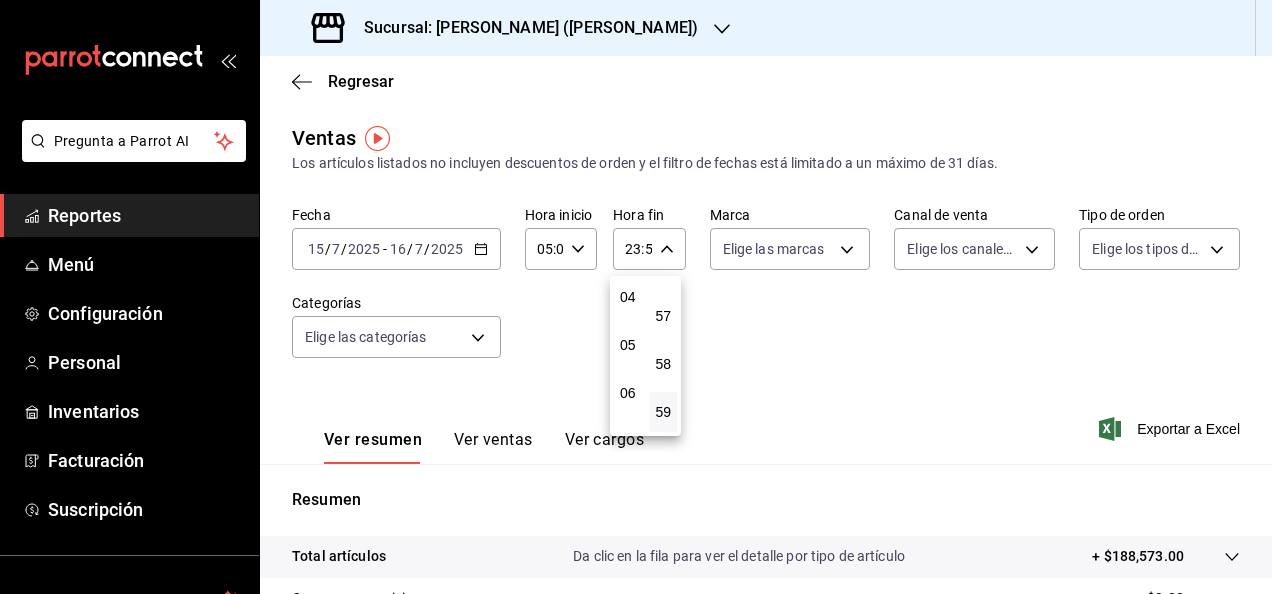 scroll, scrollTop: 192, scrollLeft: 0, axis: vertical 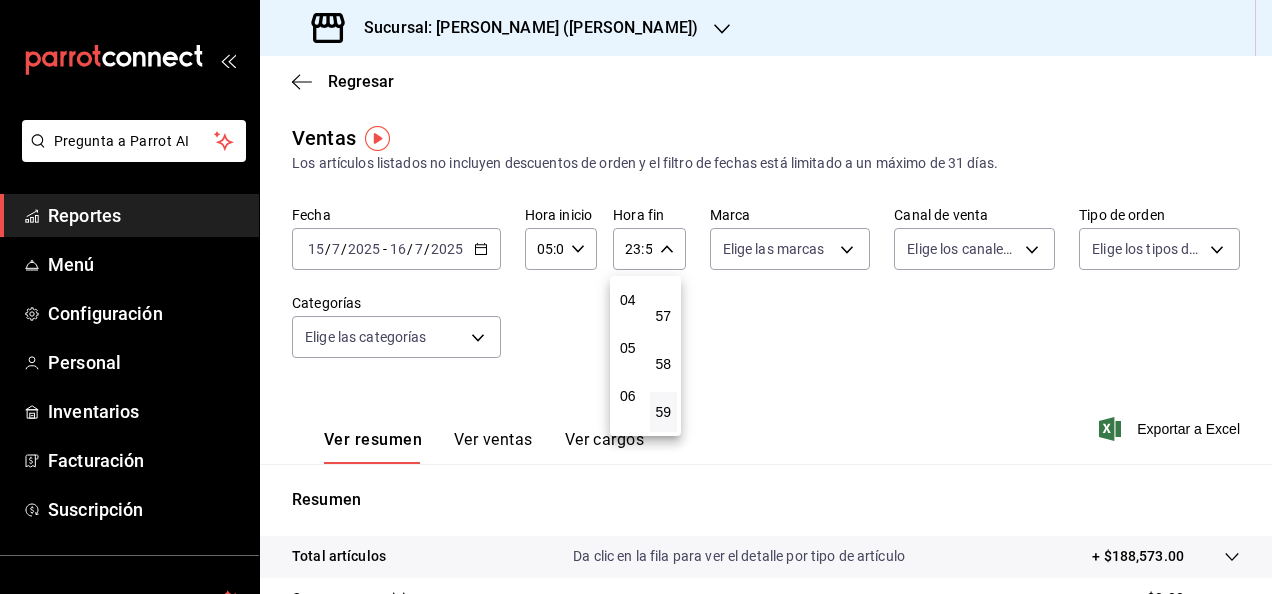 click on "00 01 02 03 04 05 06 07 08 09 10 11 12 13 14 15 16 17 18 19 20 21 22 23" at bounding box center (628, 356) 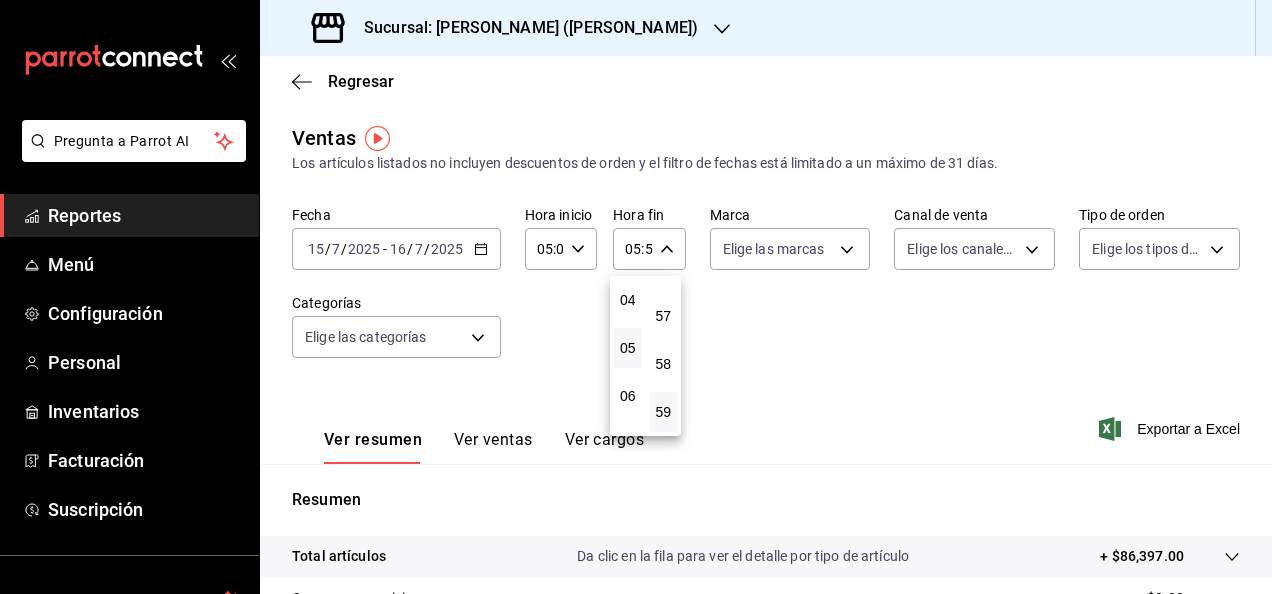 drag, startPoint x: 1264, startPoint y: 291, endPoint x: 1275, endPoint y: 398, distance: 107.563934 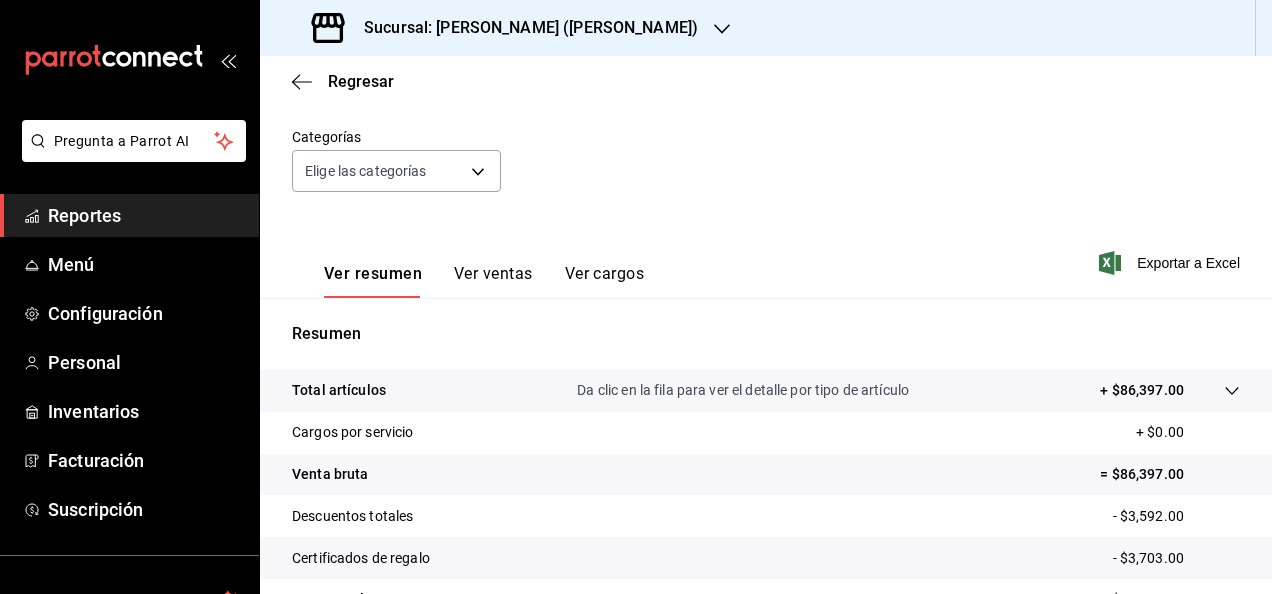 scroll, scrollTop: 168, scrollLeft: 0, axis: vertical 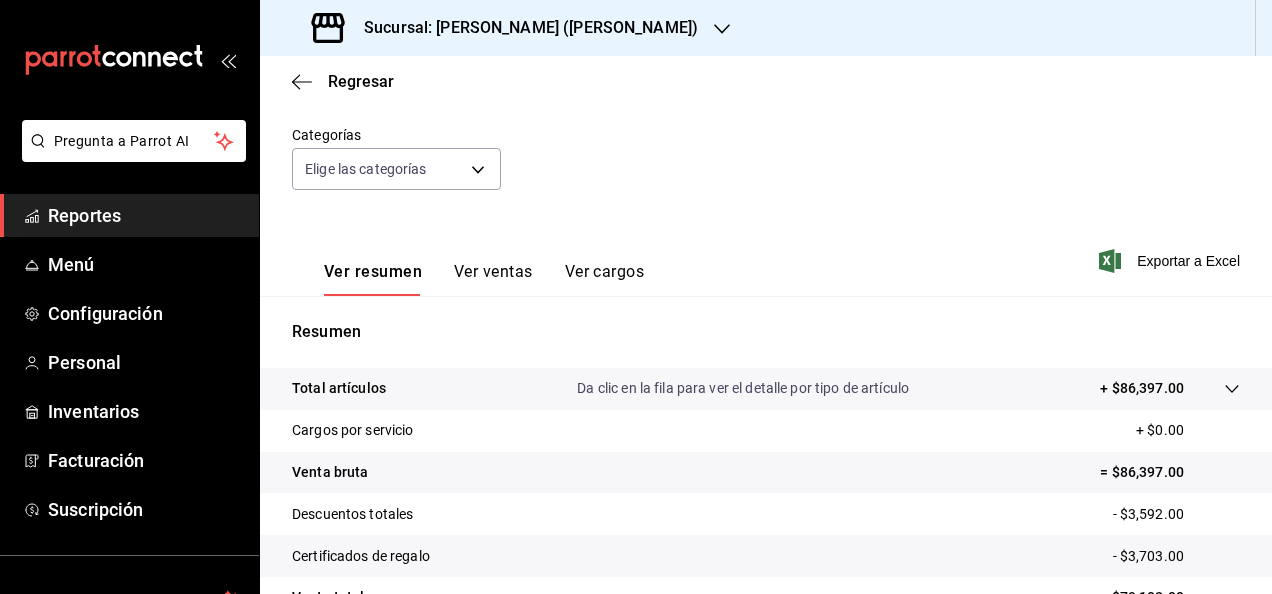 click on "Da clic en la fila para ver el detalle por tipo de artículo" at bounding box center [743, 388] 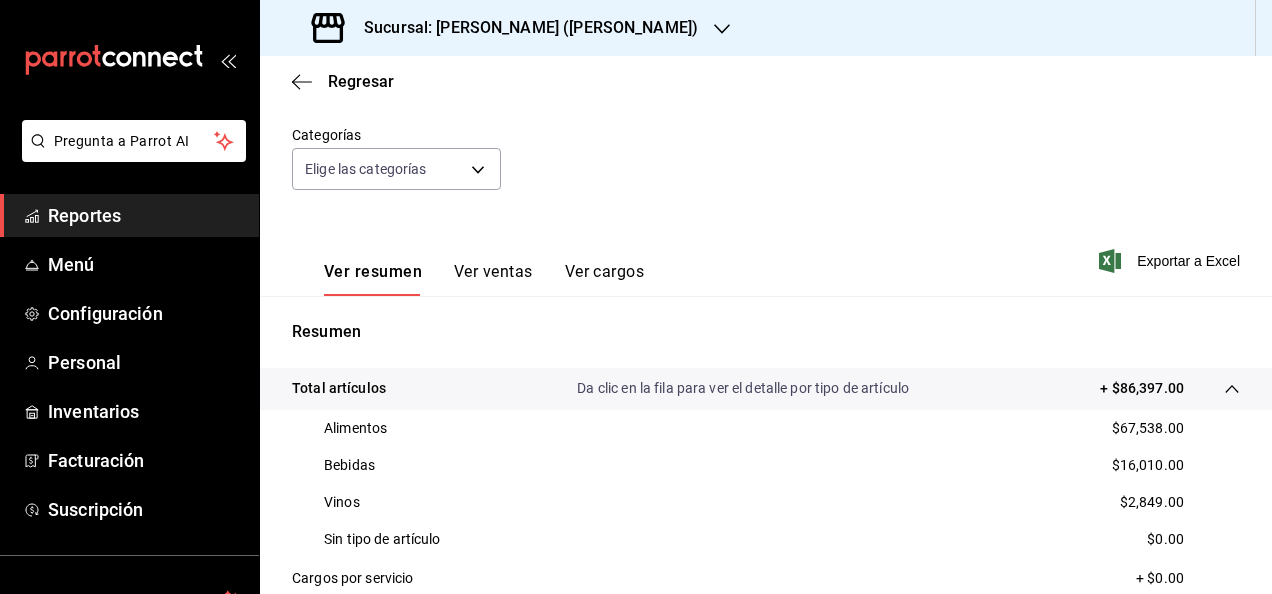 scroll, scrollTop: 0, scrollLeft: 0, axis: both 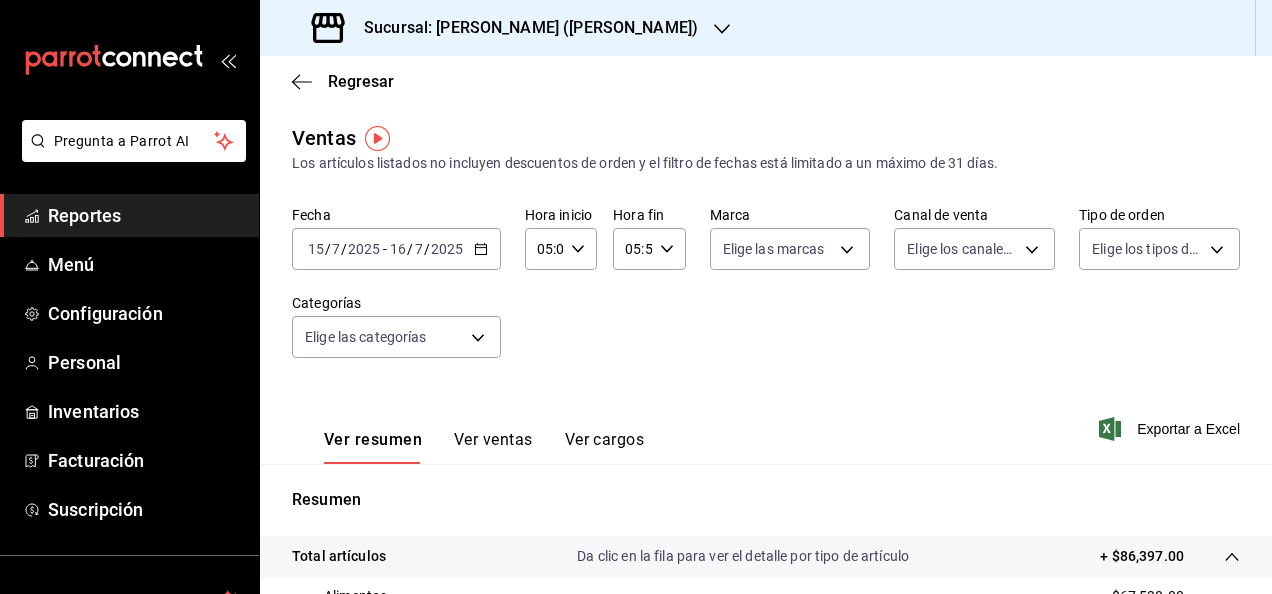 click 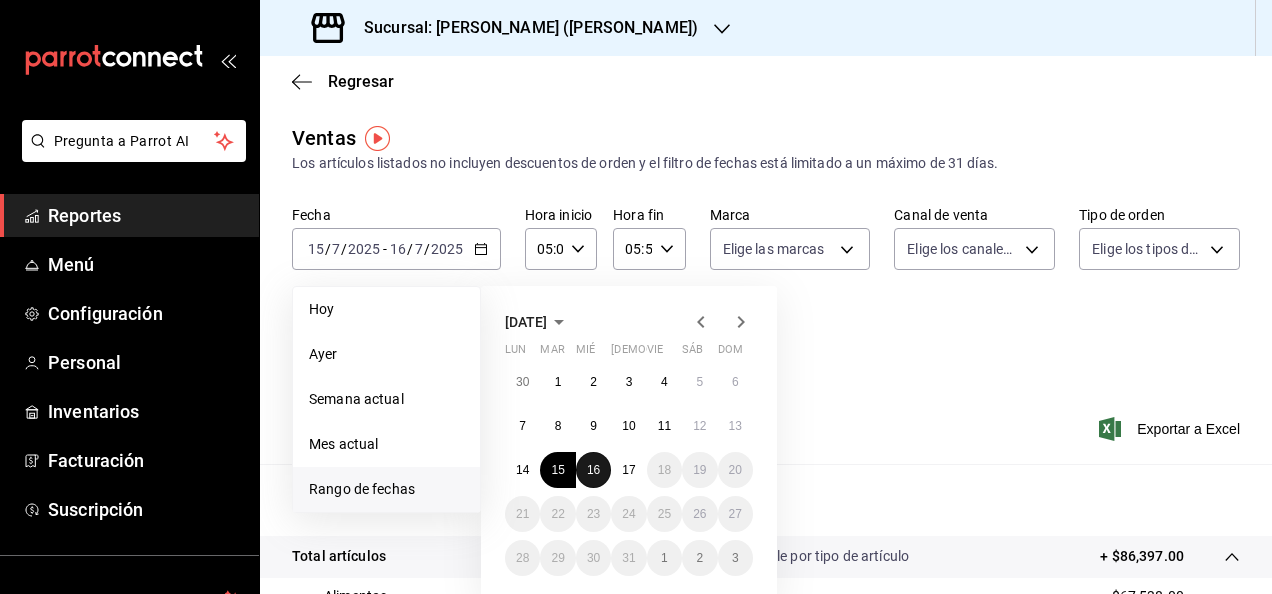 click on "16" at bounding box center (593, 470) 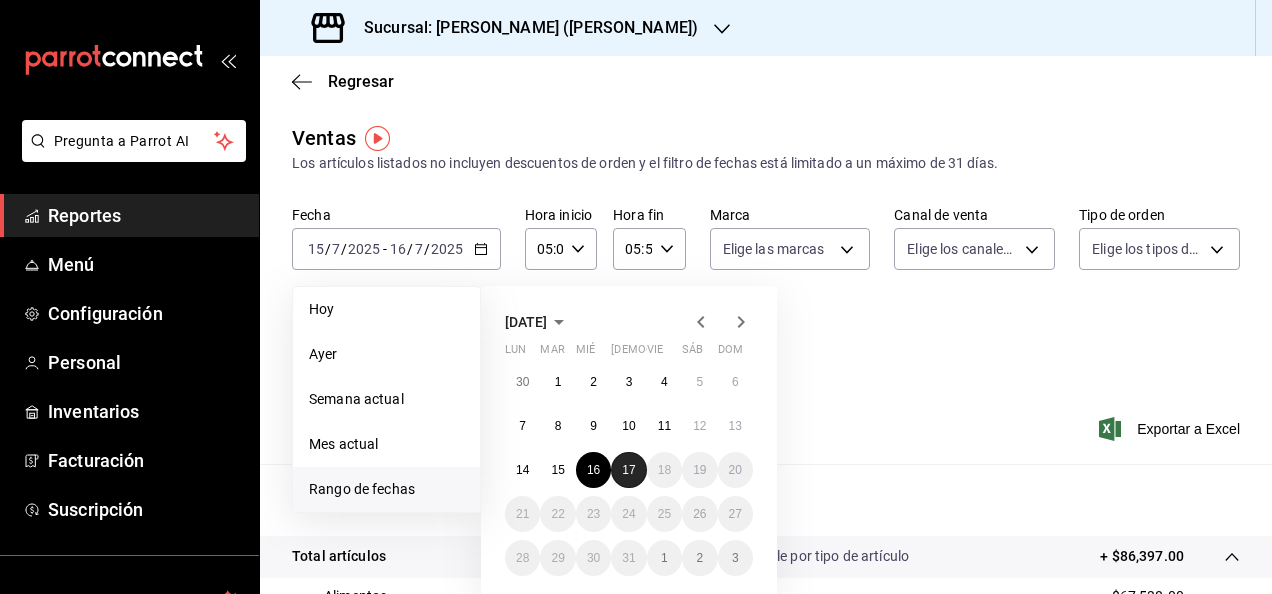 click on "17" at bounding box center [628, 470] 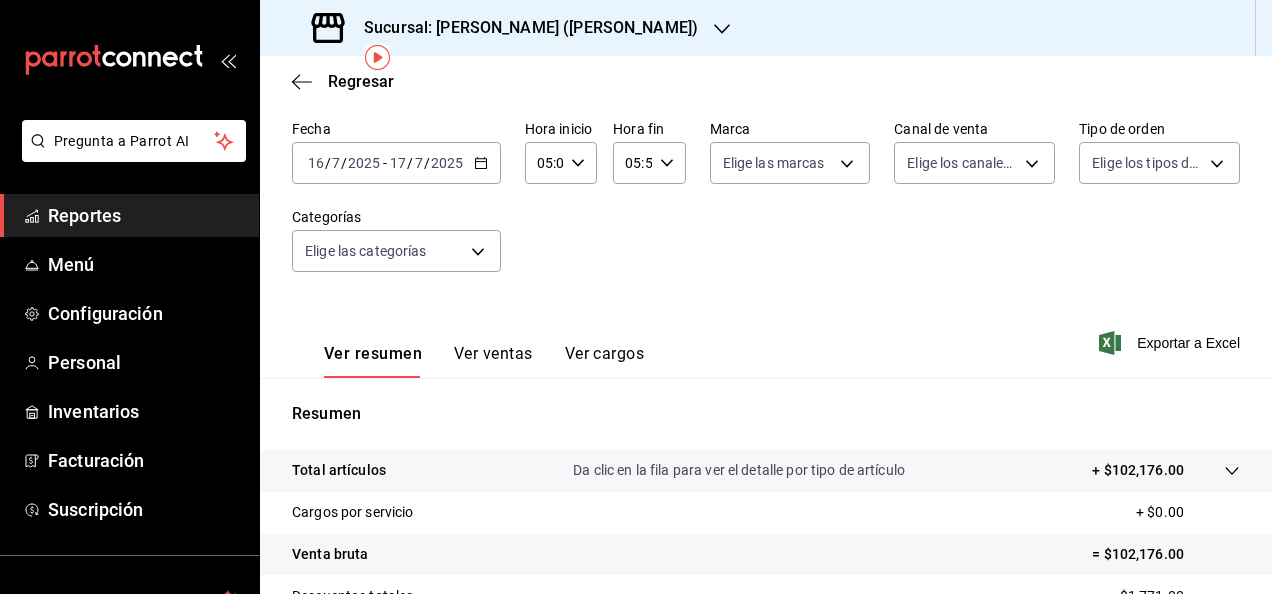 scroll, scrollTop: 89, scrollLeft: 0, axis: vertical 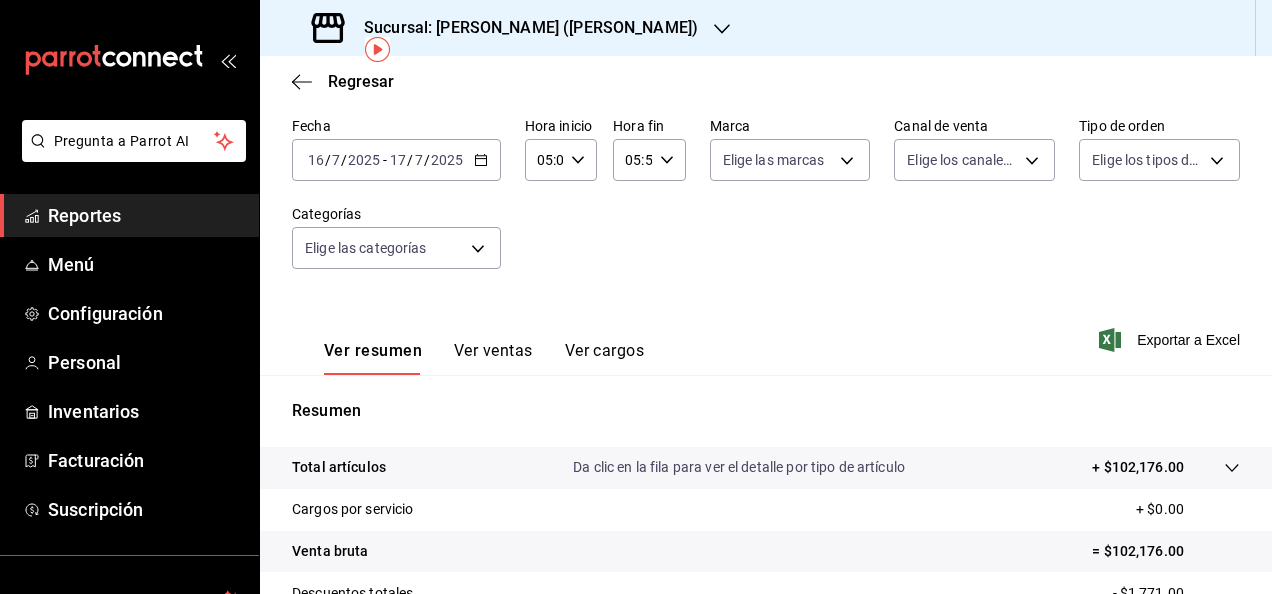 click on "Da clic en la fila para ver el detalle por tipo de artículo" at bounding box center [739, 467] 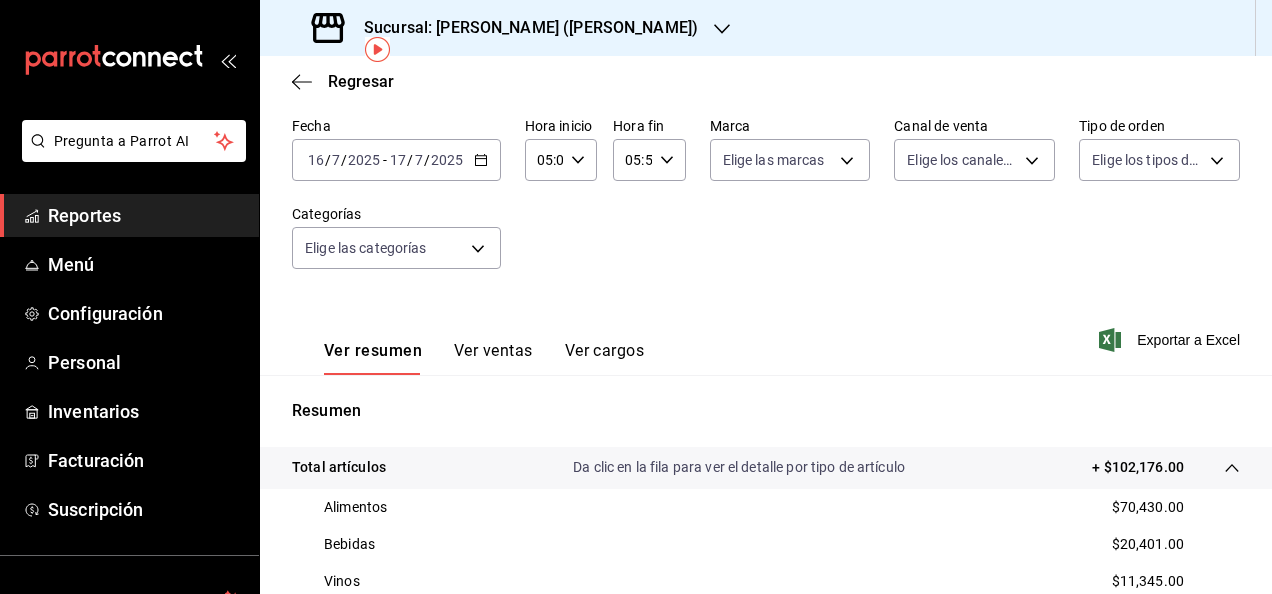 click on "2025-07-16 16 / 7 / 2025 - 2025-07-17 17 / 7 / 2025" at bounding box center (396, 160) 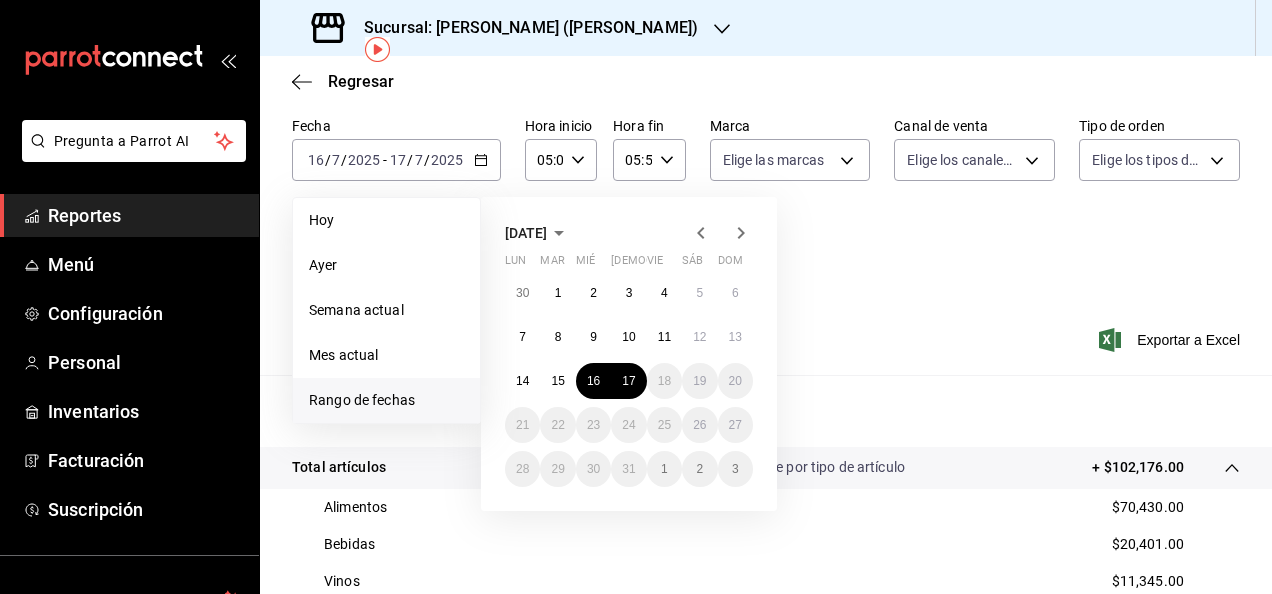 click on "Ventas Los artículos listados no incluyen descuentos de orden y el filtro de fechas está limitado a un máximo de 31 días. Fecha 2025-07-16 16 / 7 / 2025 - 2025-07-17 17 / 7 / 2025 Hoy Ayer Semana actual Mes actual Rango de fechas julio de 2025 lun mar mié jue vie sáb dom 30 1 2 3 4 5 6 7 8 9 10 11 12 13 14 15 16 17 18 19 20 21 22 23 24 25 26 27 28 29 30 31 1 2 3 Hora inicio 05:00 Hora inicio Hora fin 05:59 Hora fin Marca Elige las marcas Canal de venta Elige los canales de venta Tipo de orden Elige los tipos de orden Categorías Elige las categorías Ver resumen Ver ventas Ver cargos Exportar a Excel Resumen Total artículos Da clic en la fila para ver el detalle por tipo de artículo + $102,176.00 Alimentos $70,430.00 Bebidas $20,401.00 Vinos $11,345.00 Sin tipo de artículo $0.00 Cargos por servicio + $0.00 Venta bruta = $102,176.00 Descuentos totales - $1,771.00 Certificados de regalo - $2,211.00 Venta total = $98,194.00 Impuestos - $13,544.00 Venta neta = $84,650.00" at bounding box center (766, 509) 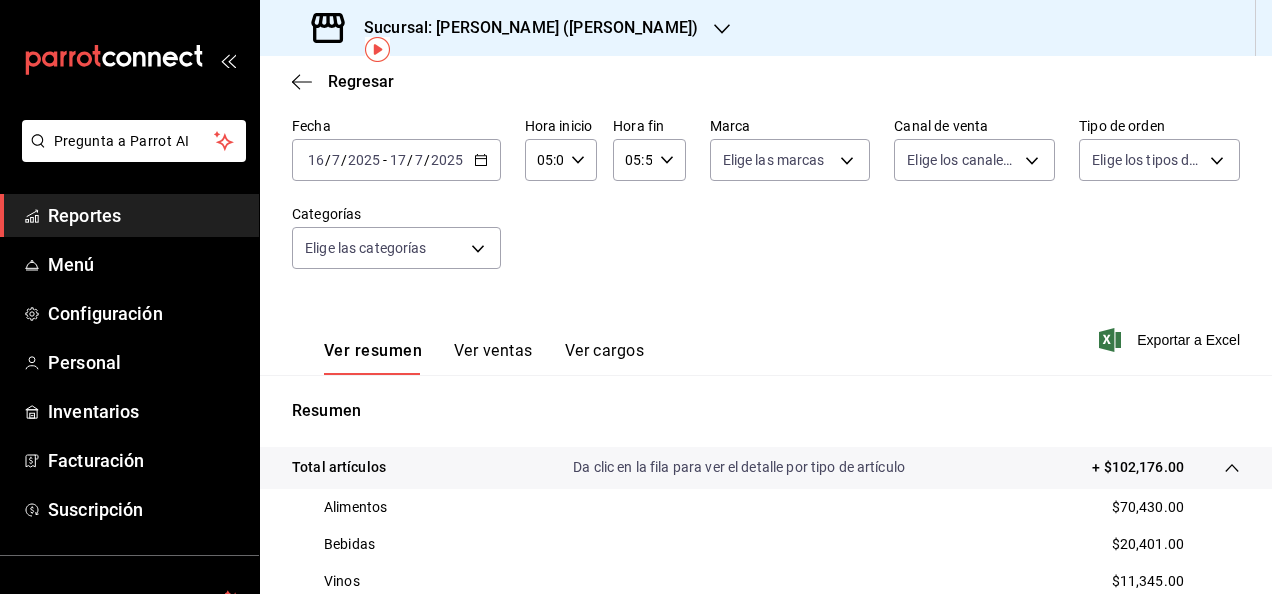 click on "2025-07-16 16 / 7 / 2025 - 2025-07-17 17 / 7 / 2025" at bounding box center [396, 160] 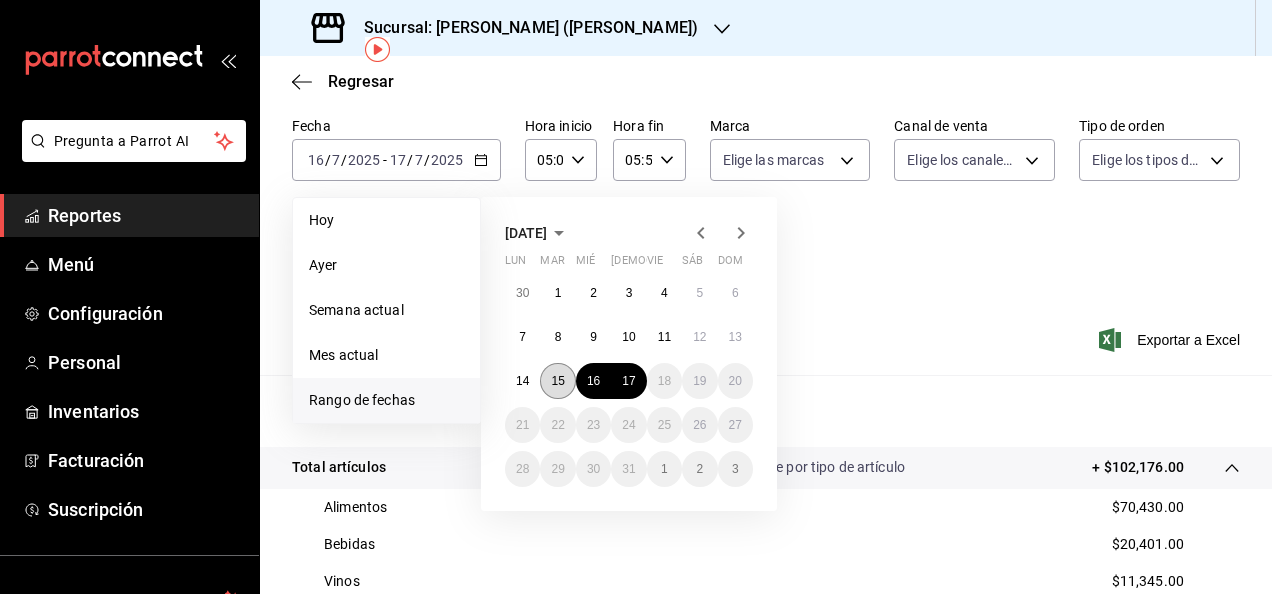 click on "15" at bounding box center (557, 381) 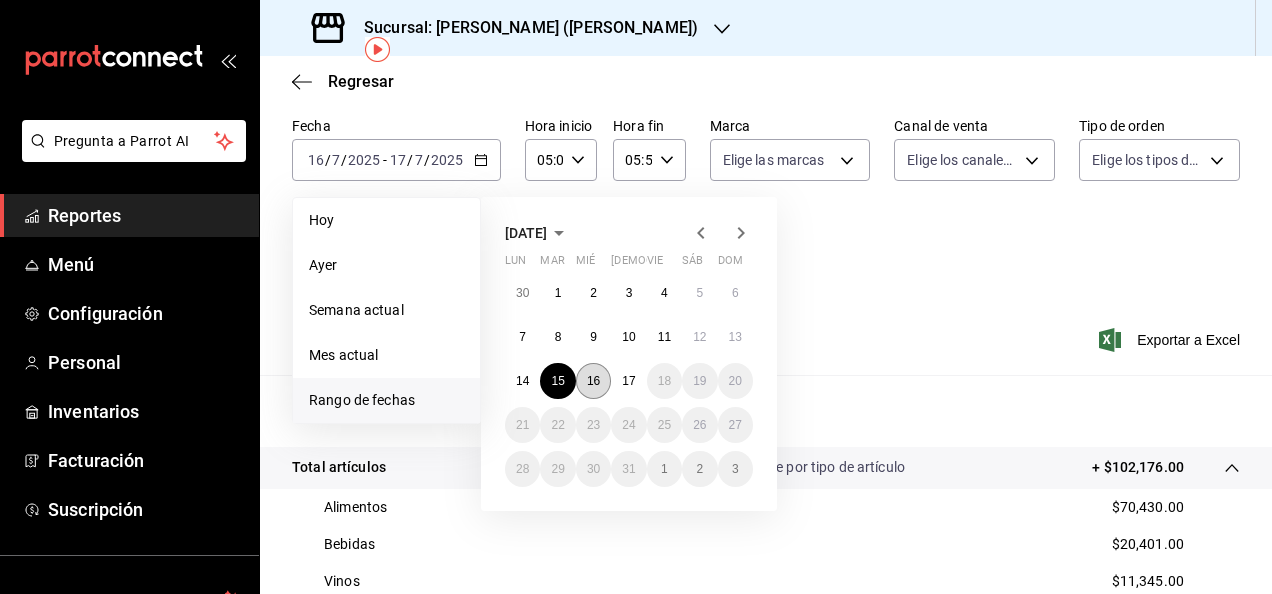 click on "16" at bounding box center [593, 381] 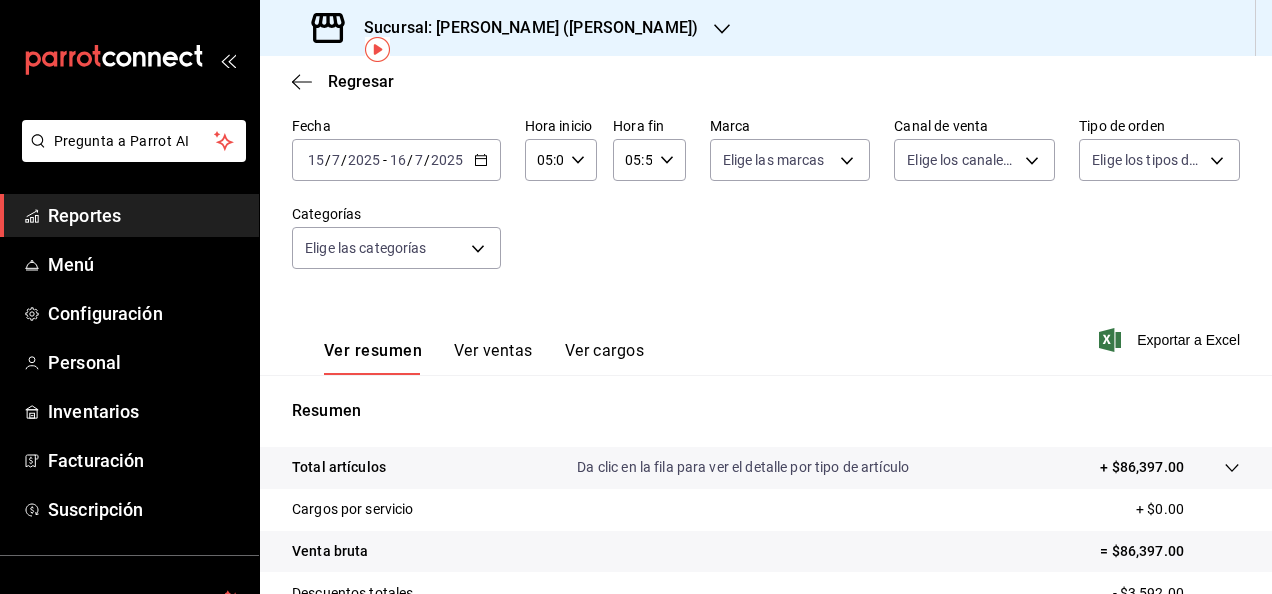 click 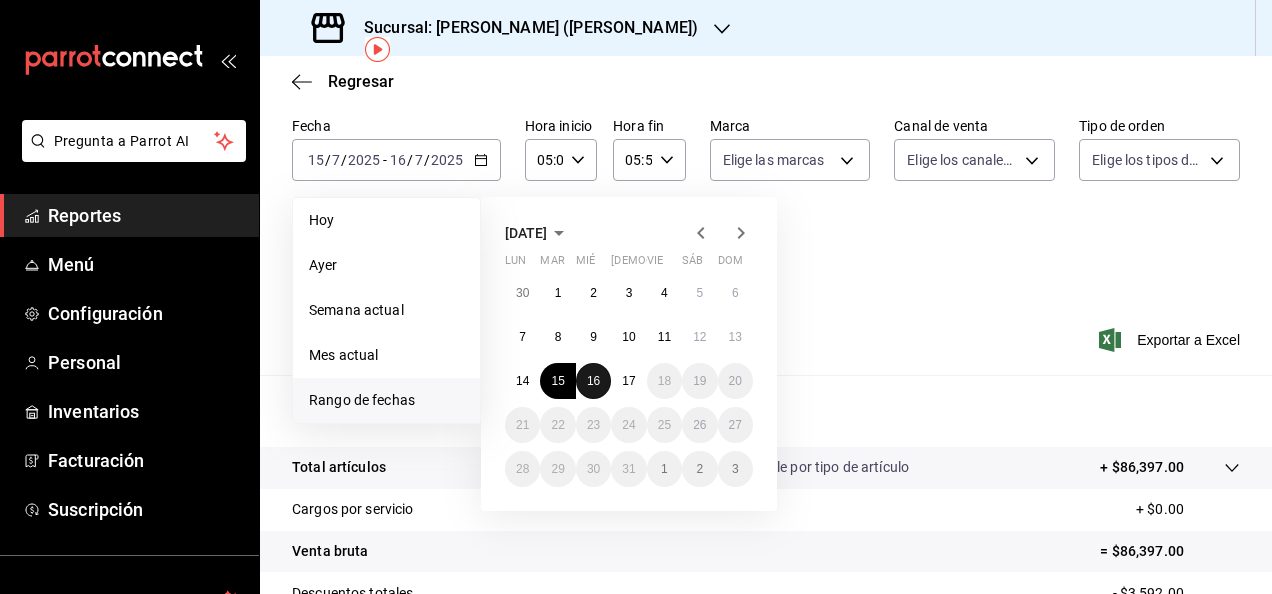 click on "16" at bounding box center (593, 381) 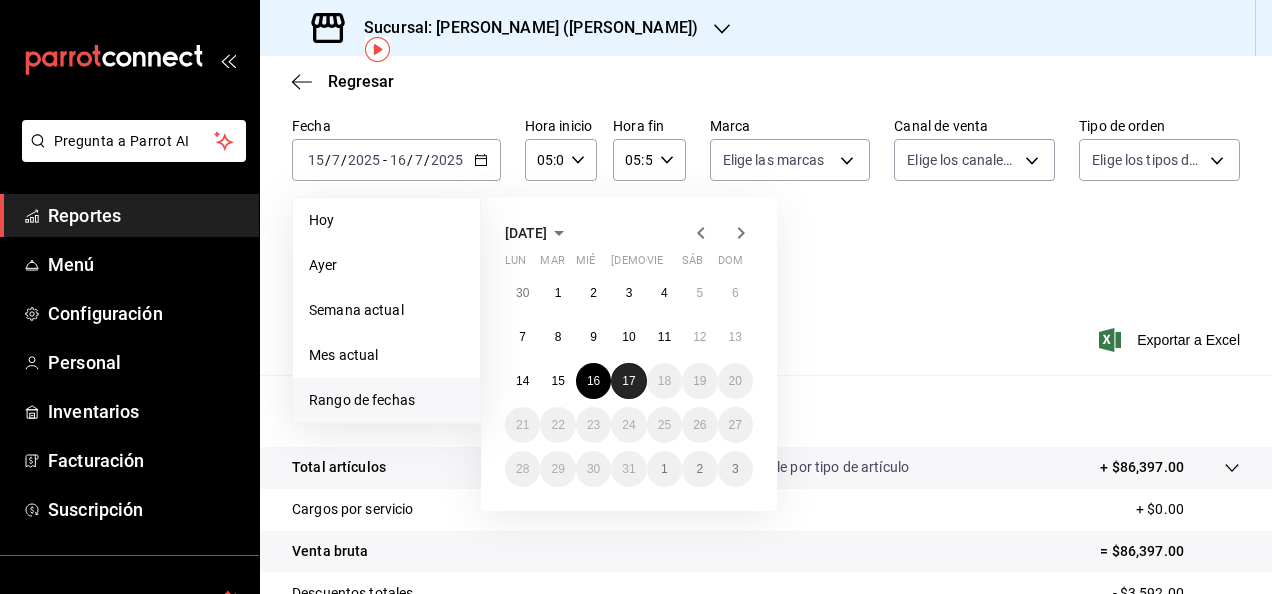 click on "17" at bounding box center (628, 381) 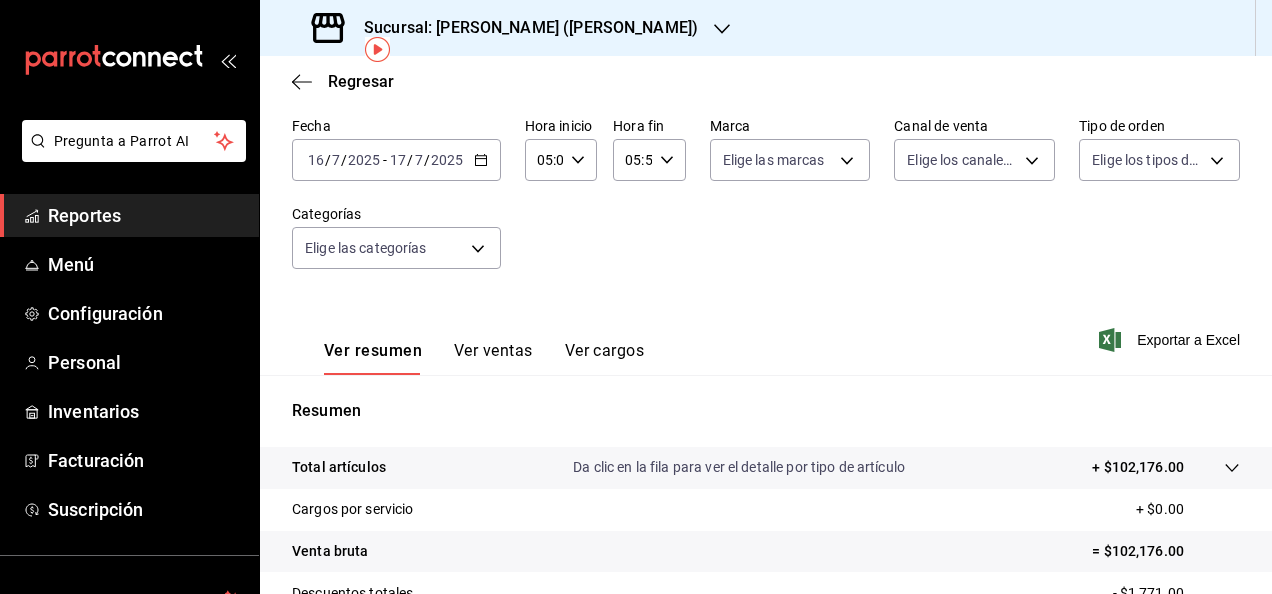 click on "Total artículos Da clic en la fila para ver el detalle por tipo de artículo + $102,176.00" at bounding box center (766, 468) 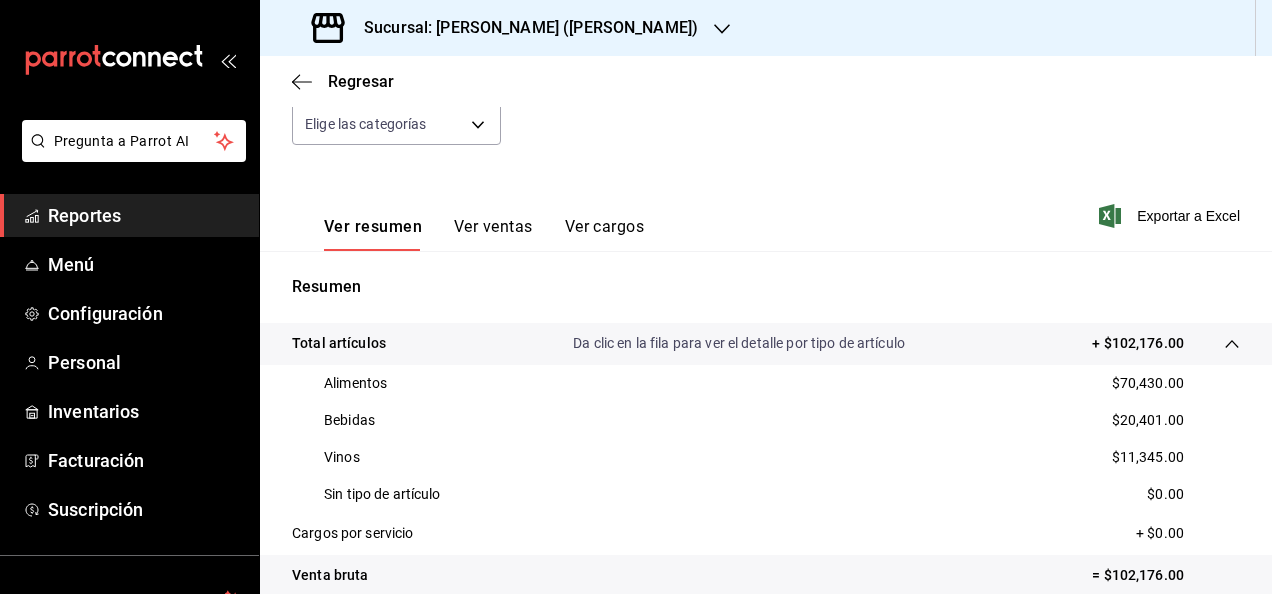 scroll, scrollTop: 223, scrollLeft: 0, axis: vertical 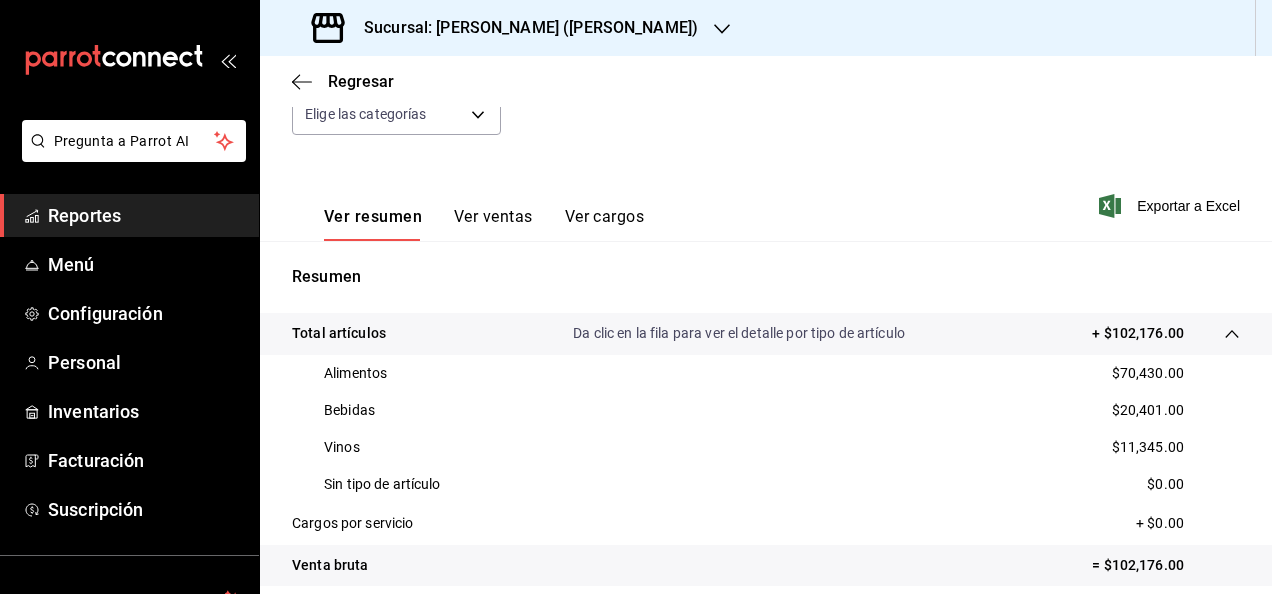 click on "Reportes" at bounding box center [145, 215] 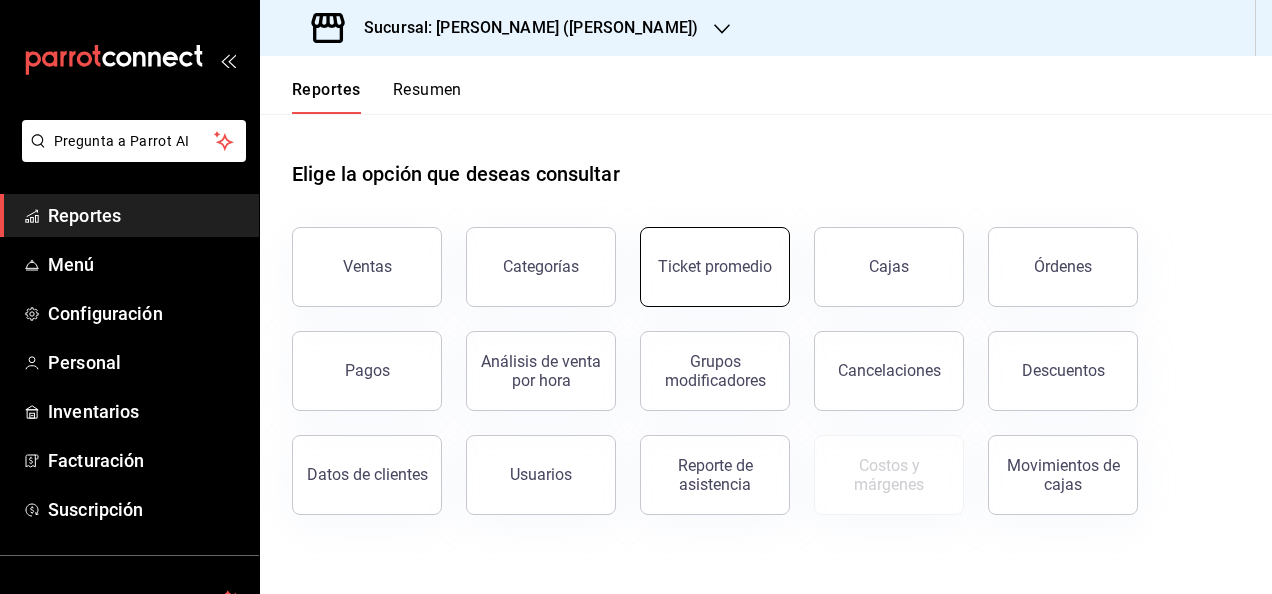 click on "Ticket promedio" at bounding box center [715, 267] 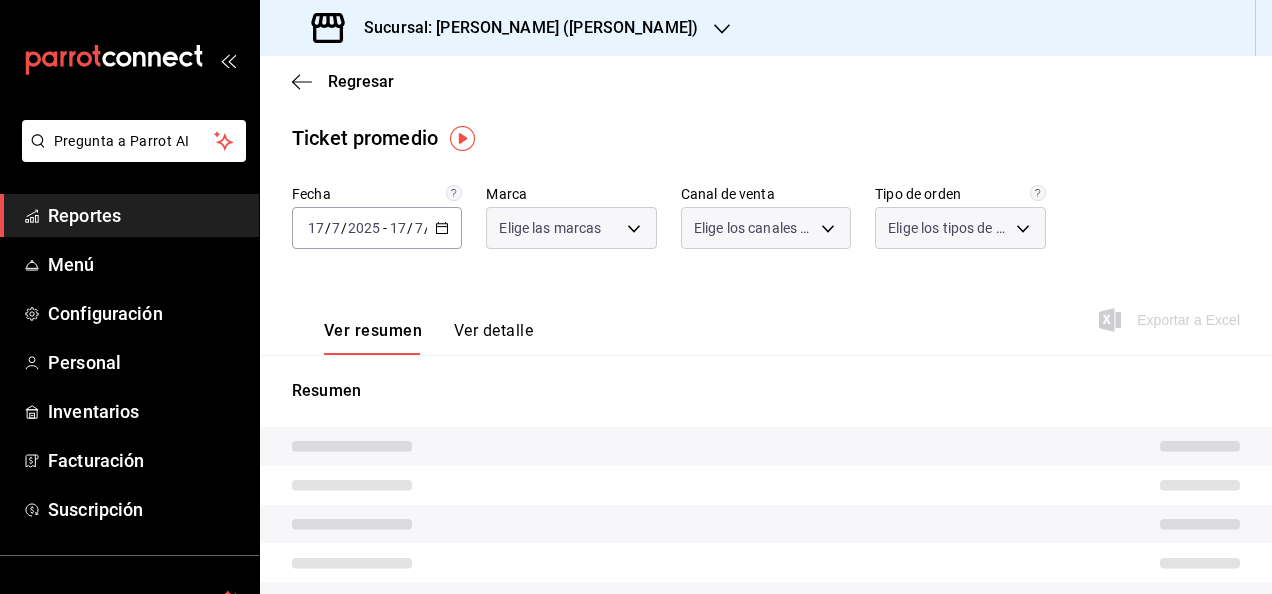 type on "3e284276-a834-4a39-bc59-2edda2d06158" 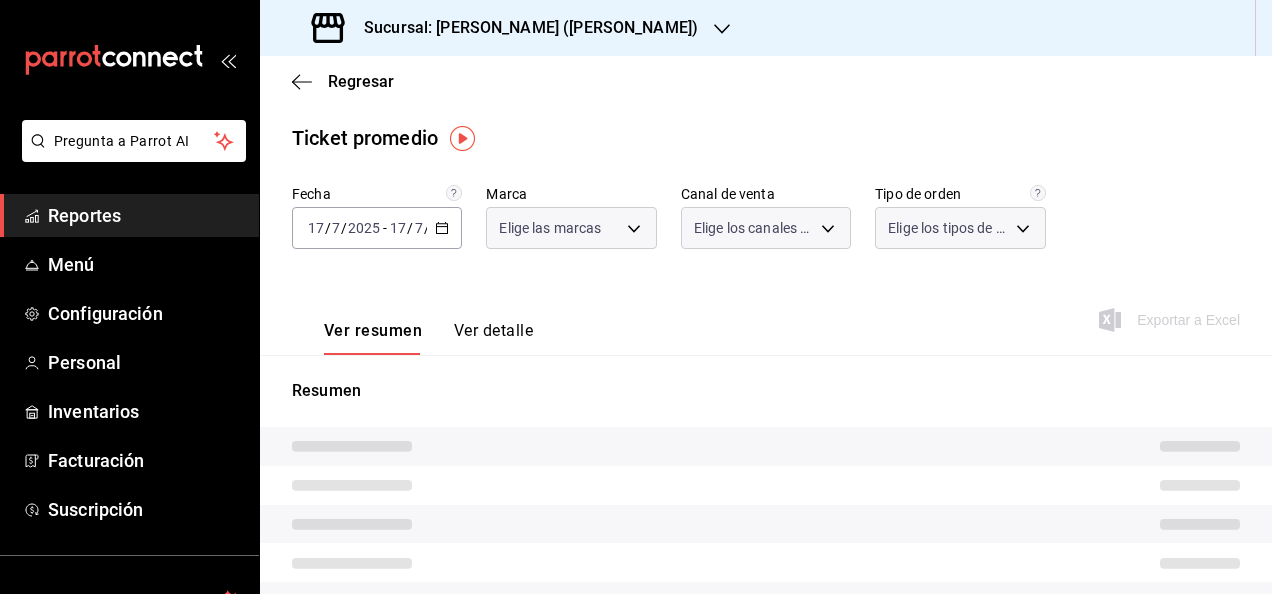 type on "PARROT,UBER_EATS,RAPPI,DIDI_FOOD,ONLINE" 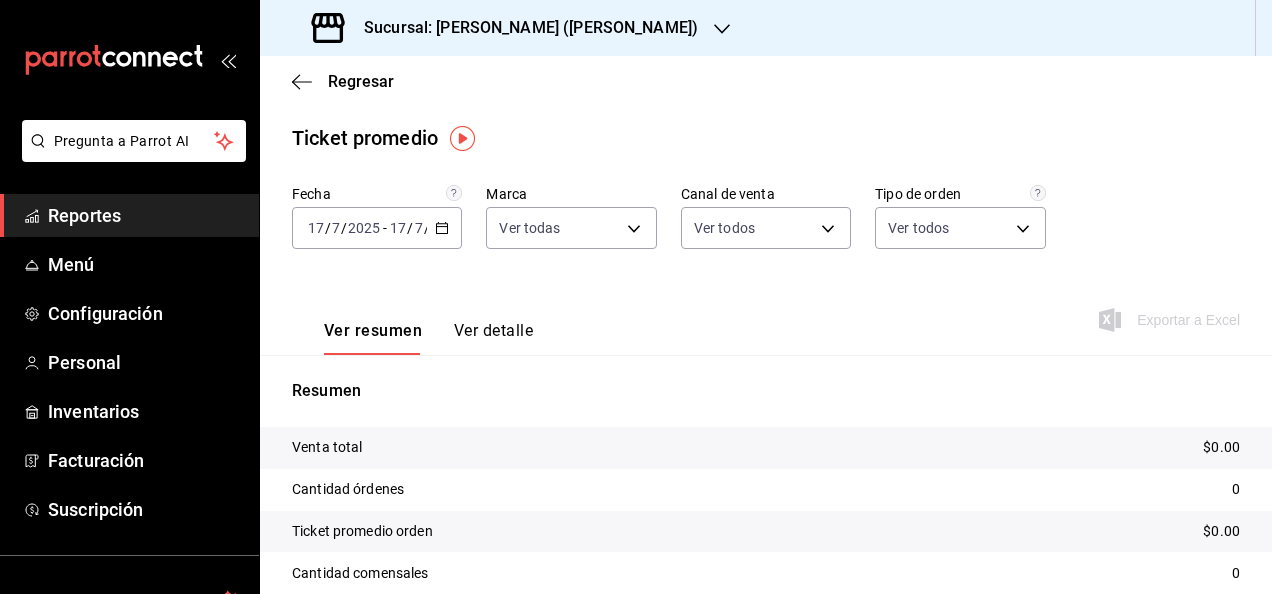 click on "2025-07-17 17 / 7 / 2025 - 2025-07-17 17 / 7 / 2025" at bounding box center [377, 228] 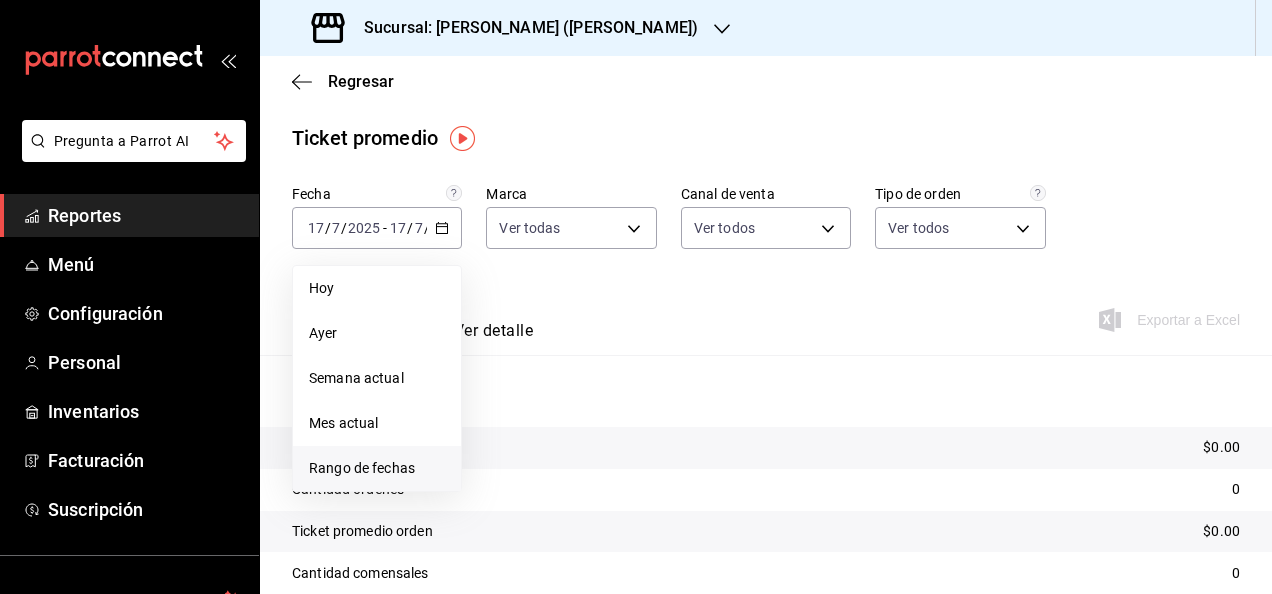 click on "Rango de fechas" at bounding box center (377, 468) 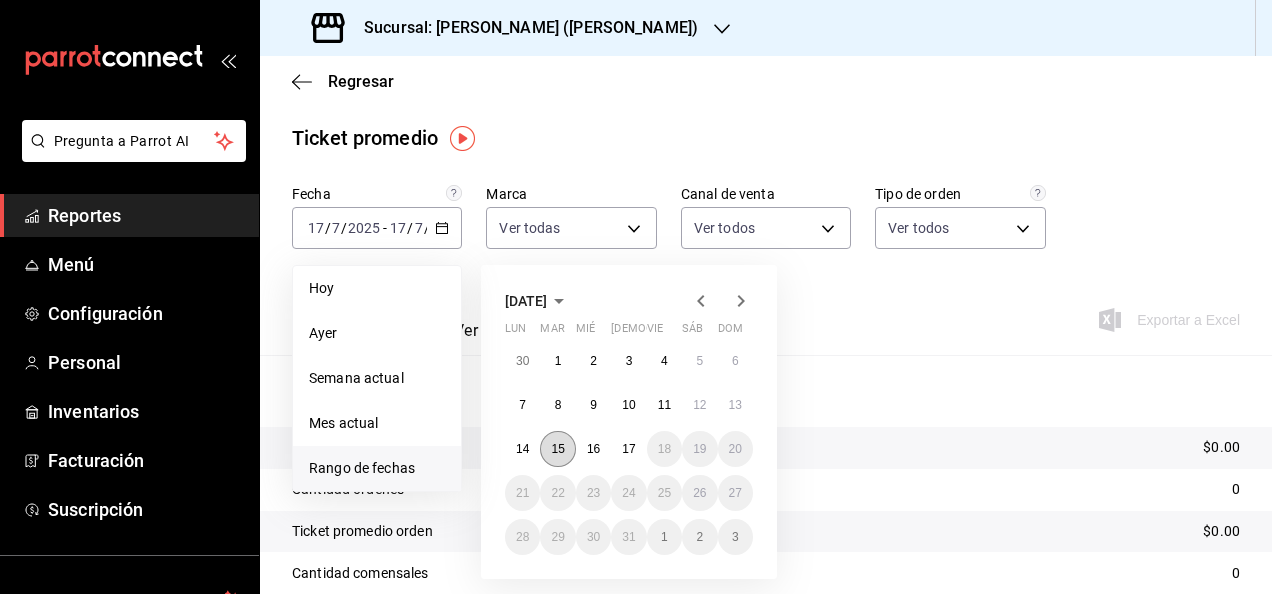 click on "15" at bounding box center (557, 449) 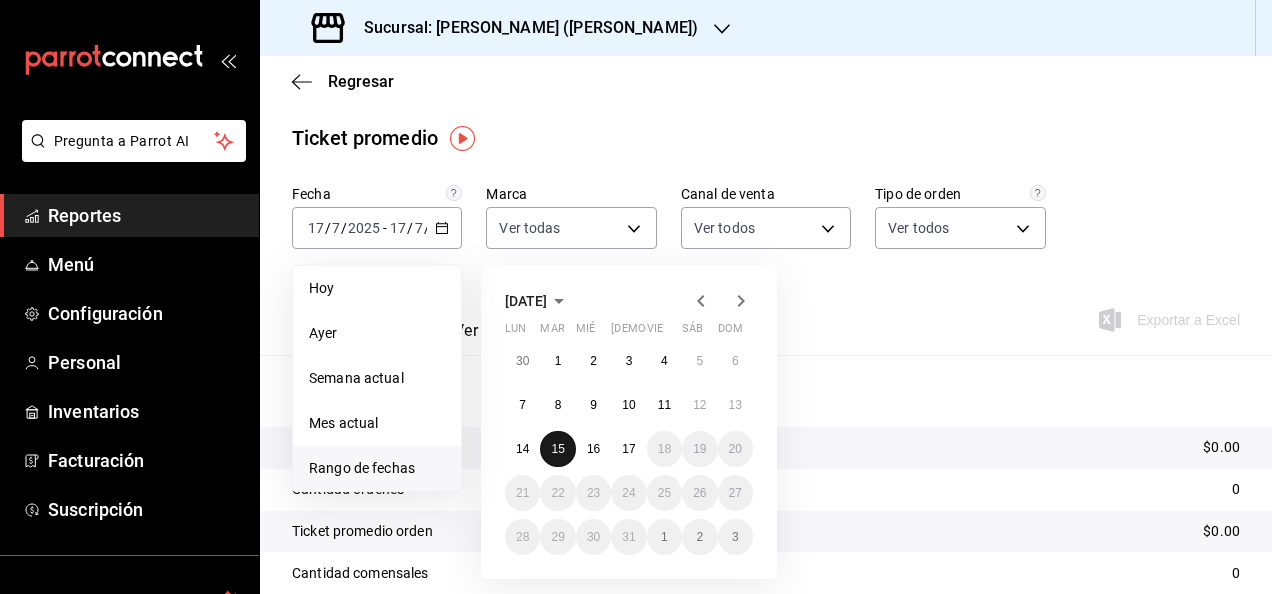 click on "15" at bounding box center [557, 449] 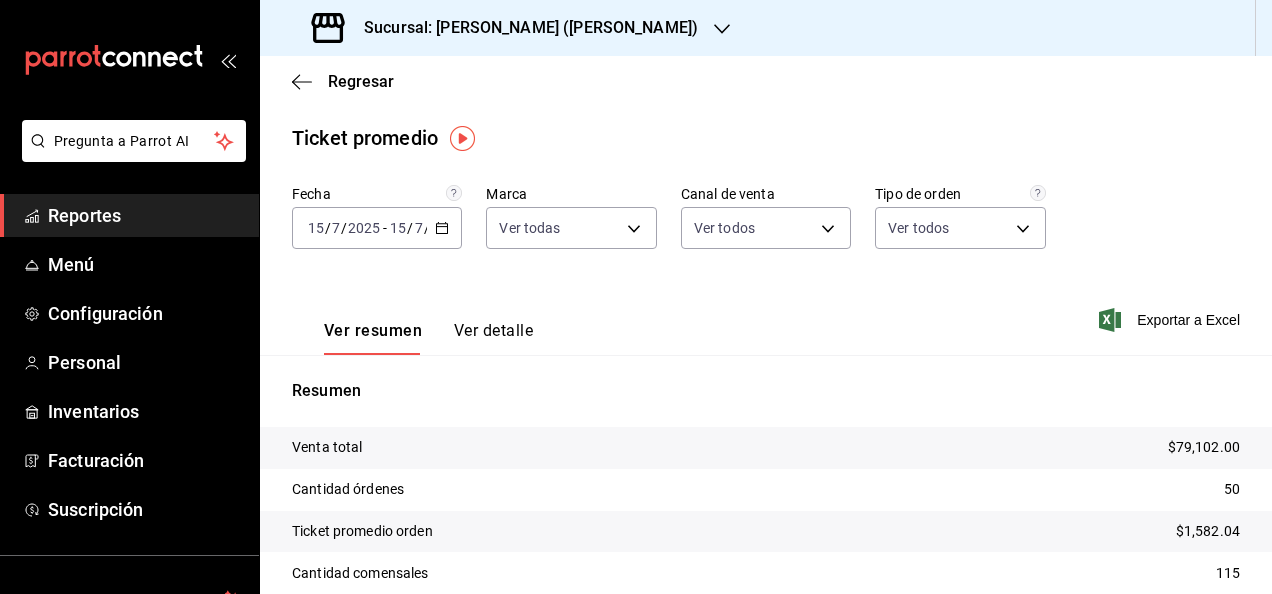click on "2025-07-15 15 / 7 / 2025 - 2025-07-15 15 / 7 / 2025" at bounding box center [377, 228] 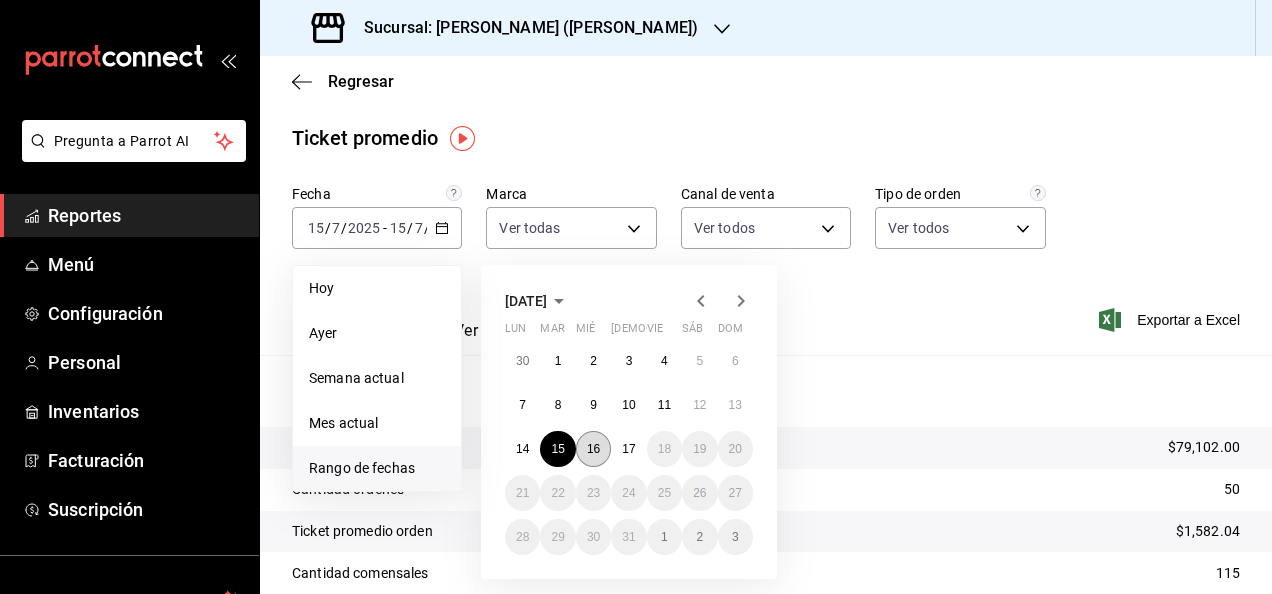 click on "16" at bounding box center [593, 449] 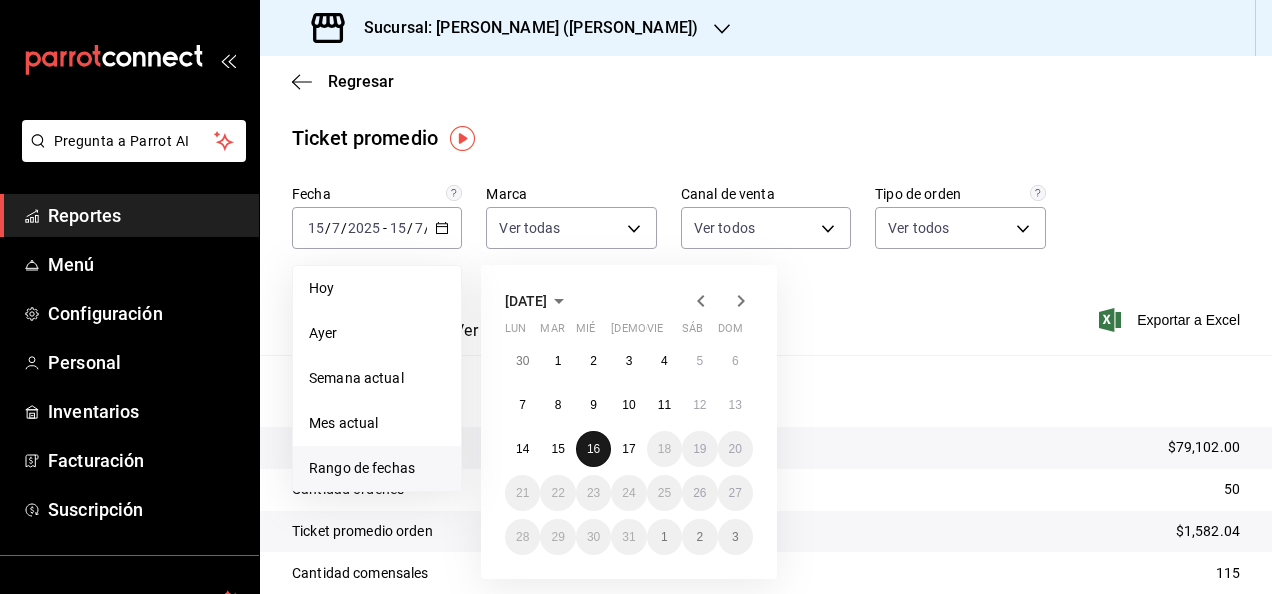 click on "16" at bounding box center [593, 449] 